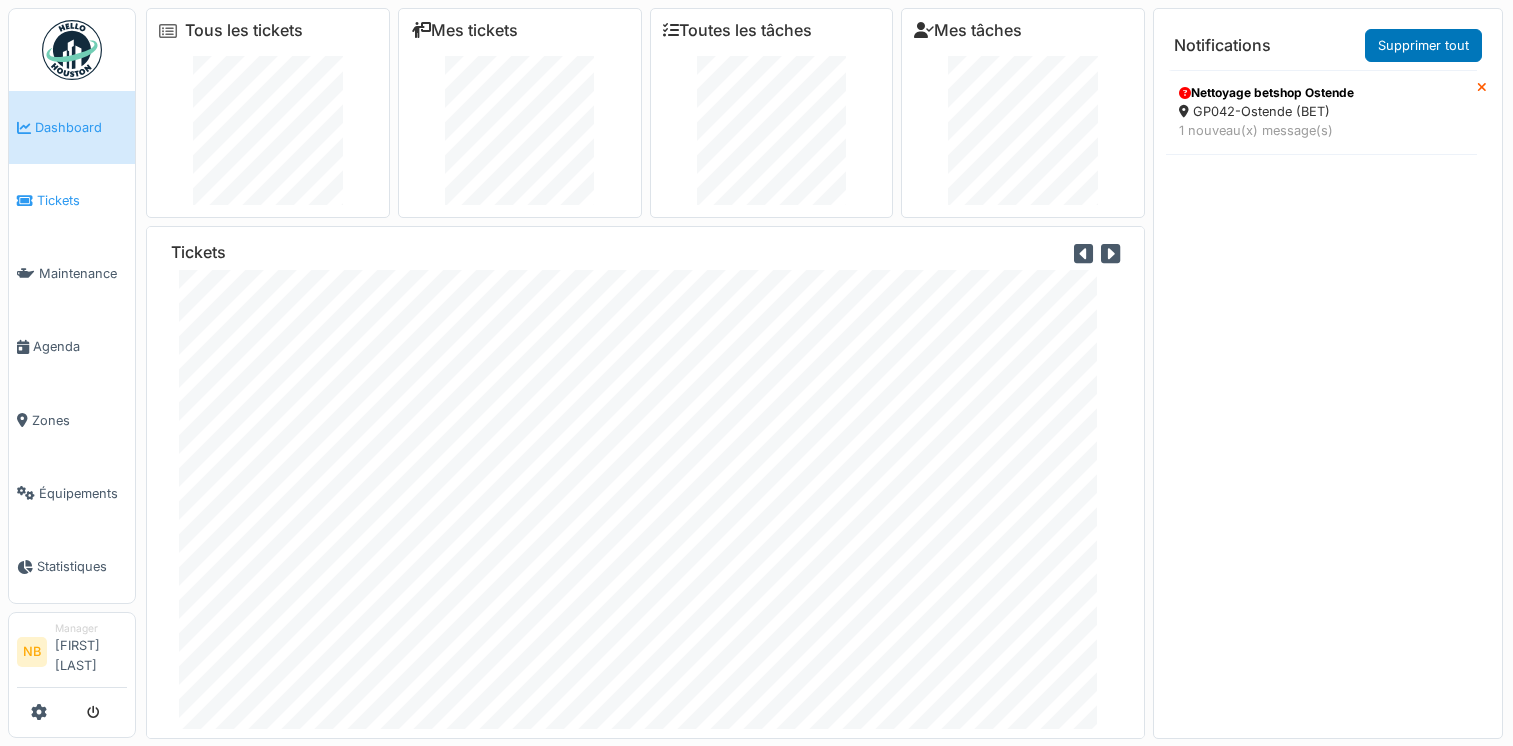 scroll, scrollTop: 0, scrollLeft: 0, axis: both 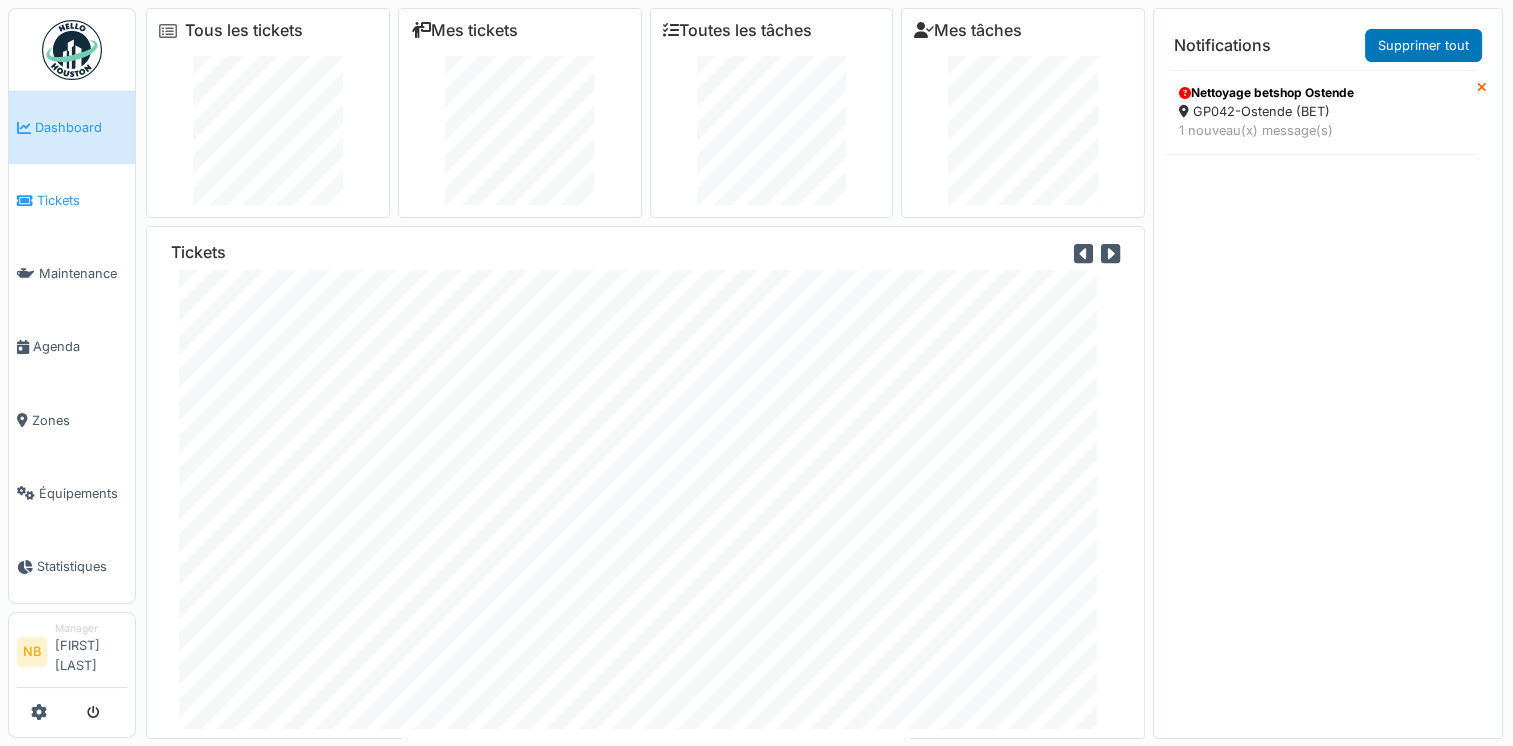 click on "Tickets" at bounding box center (82, 200) 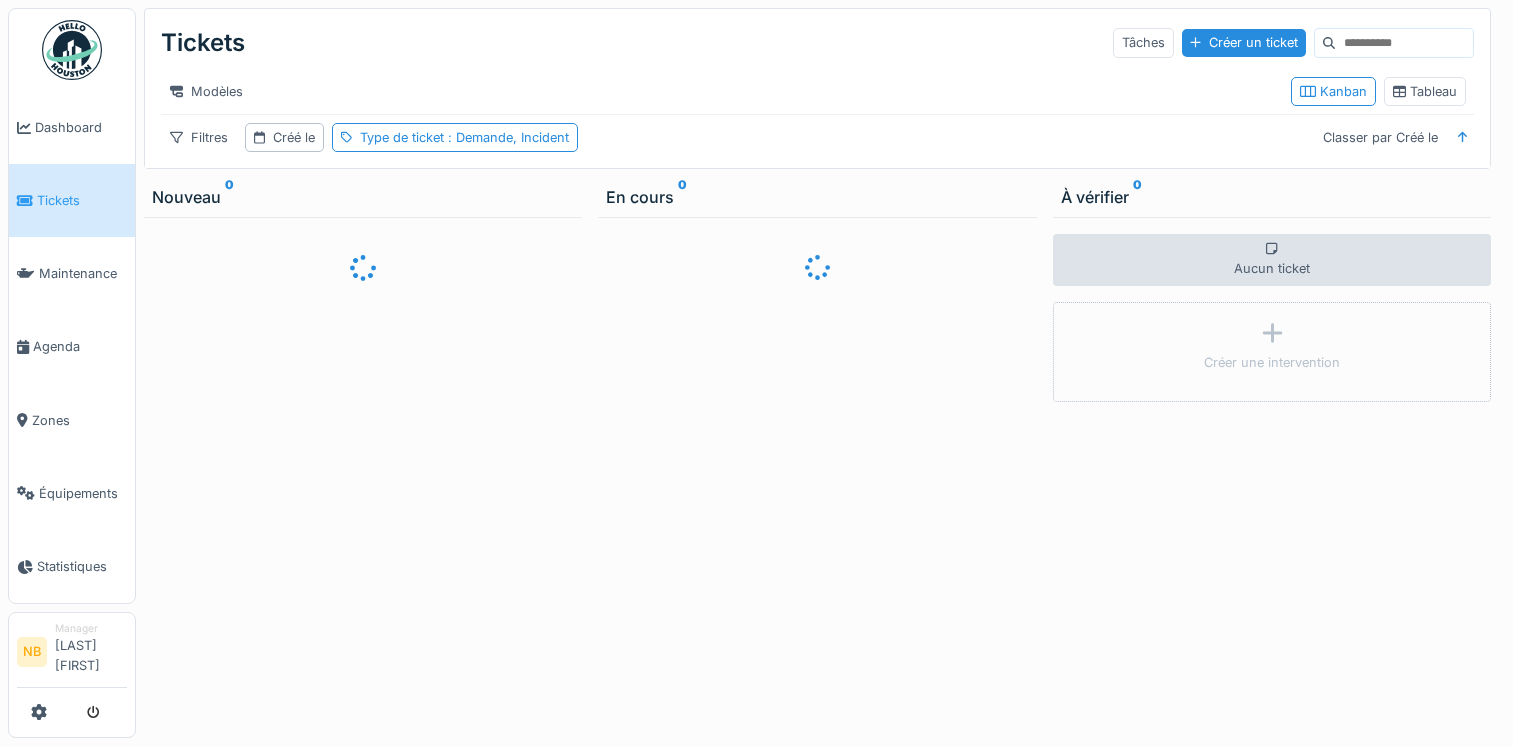 scroll, scrollTop: 0, scrollLeft: 0, axis: both 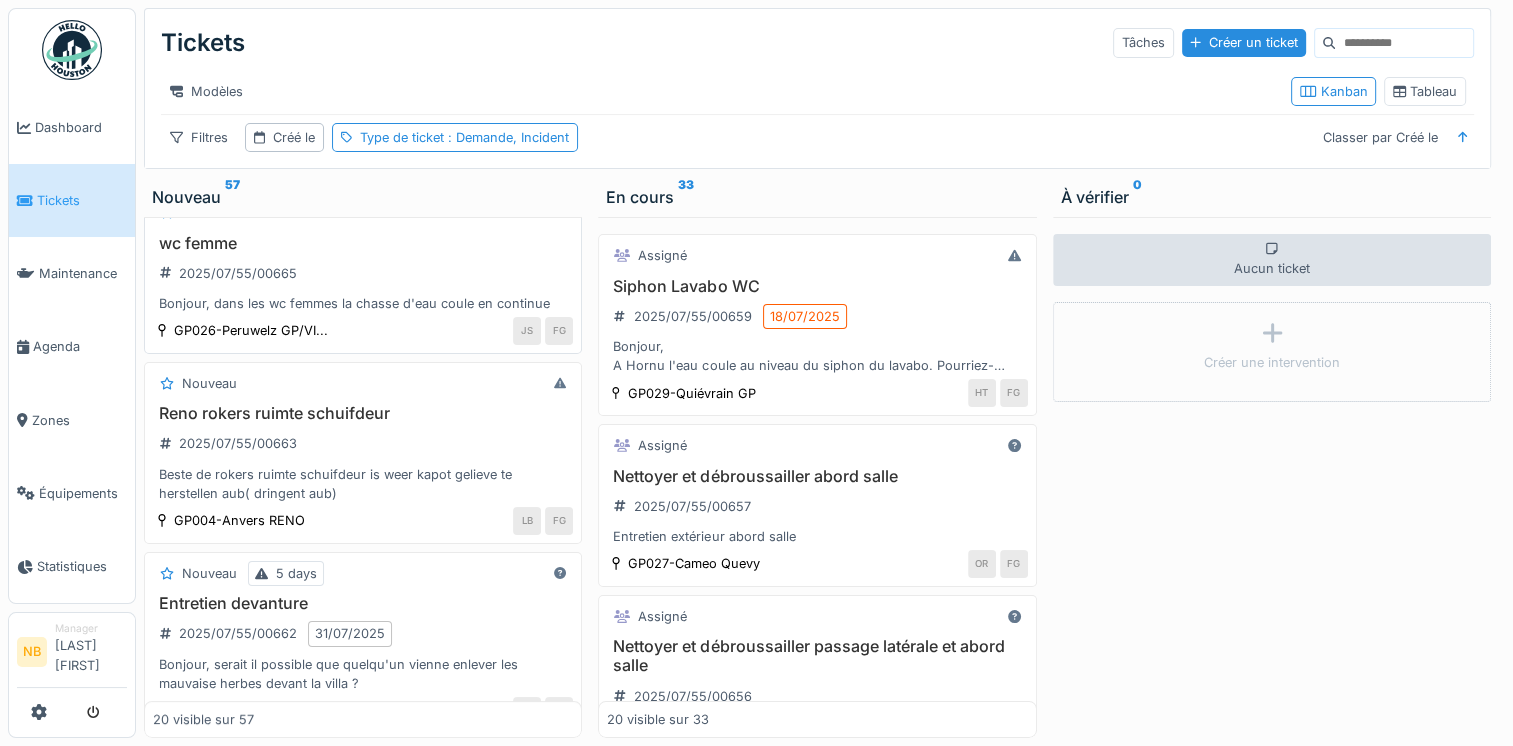 click on "wc femme 2025/07/55/00665 Bonjour, dans les wc femmes la chasse d'eau coule en continue" at bounding box center (363, 274) 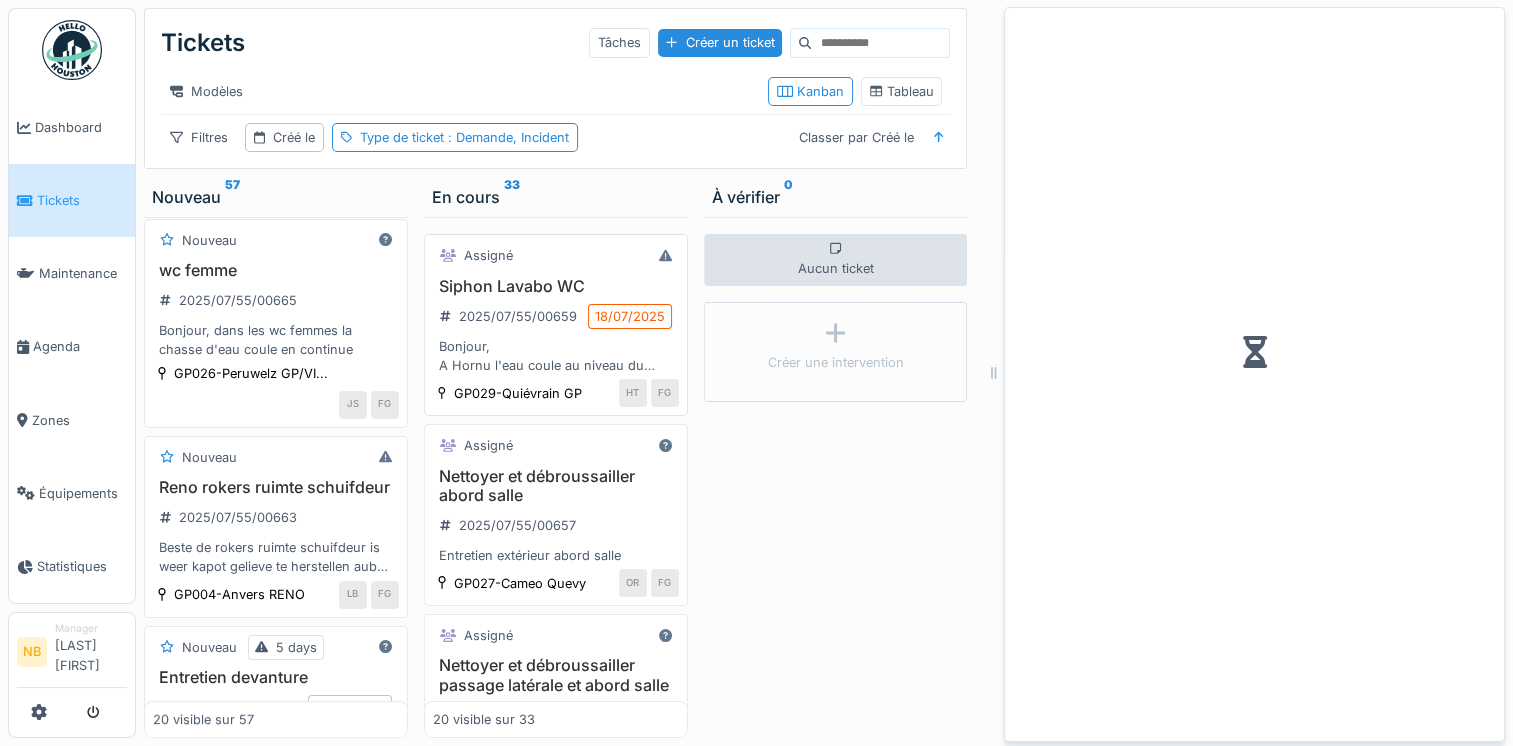 scroll, scrollTop: 260, scrollLeft: 0, axis: vertical 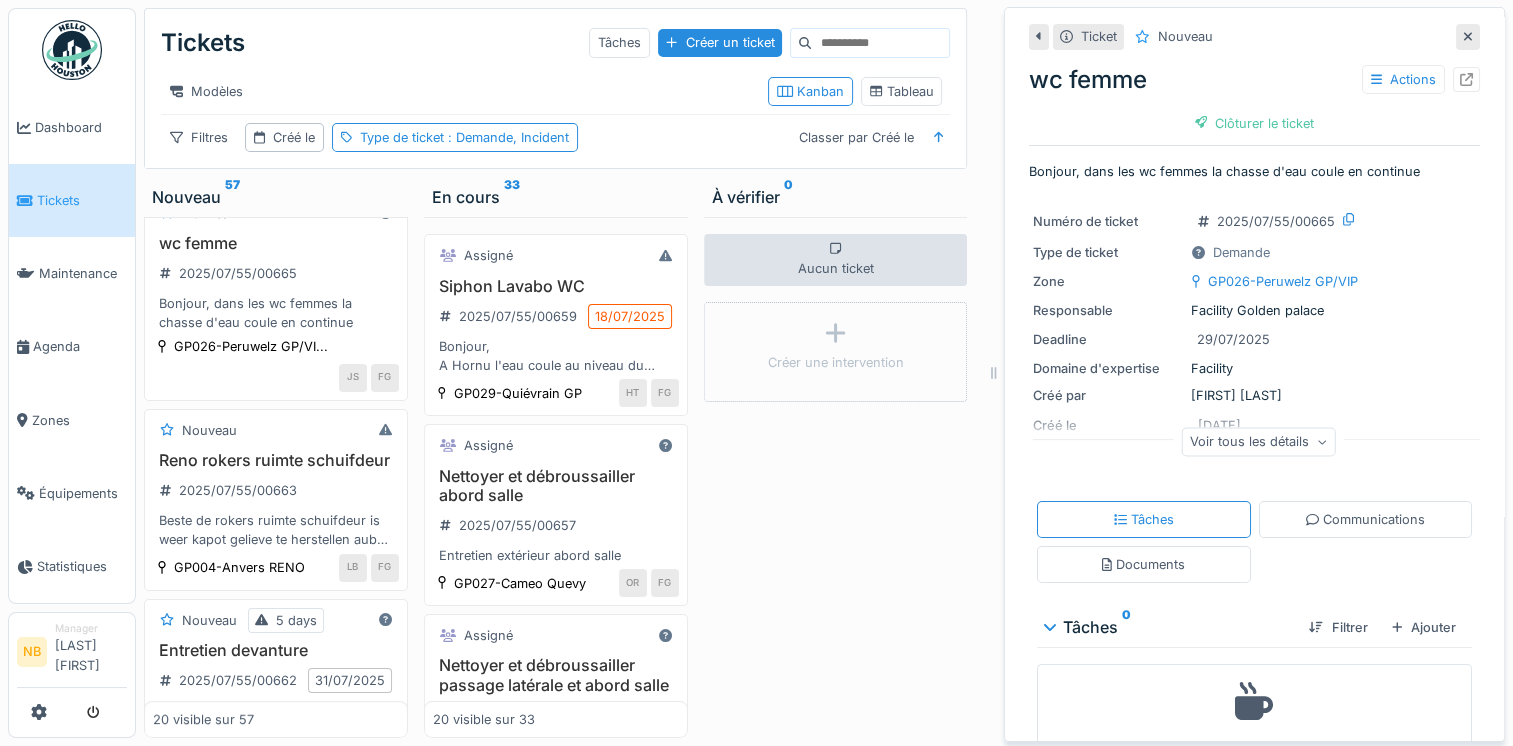 click on "Voir tous les détails" at bounding box center (1258, 441) 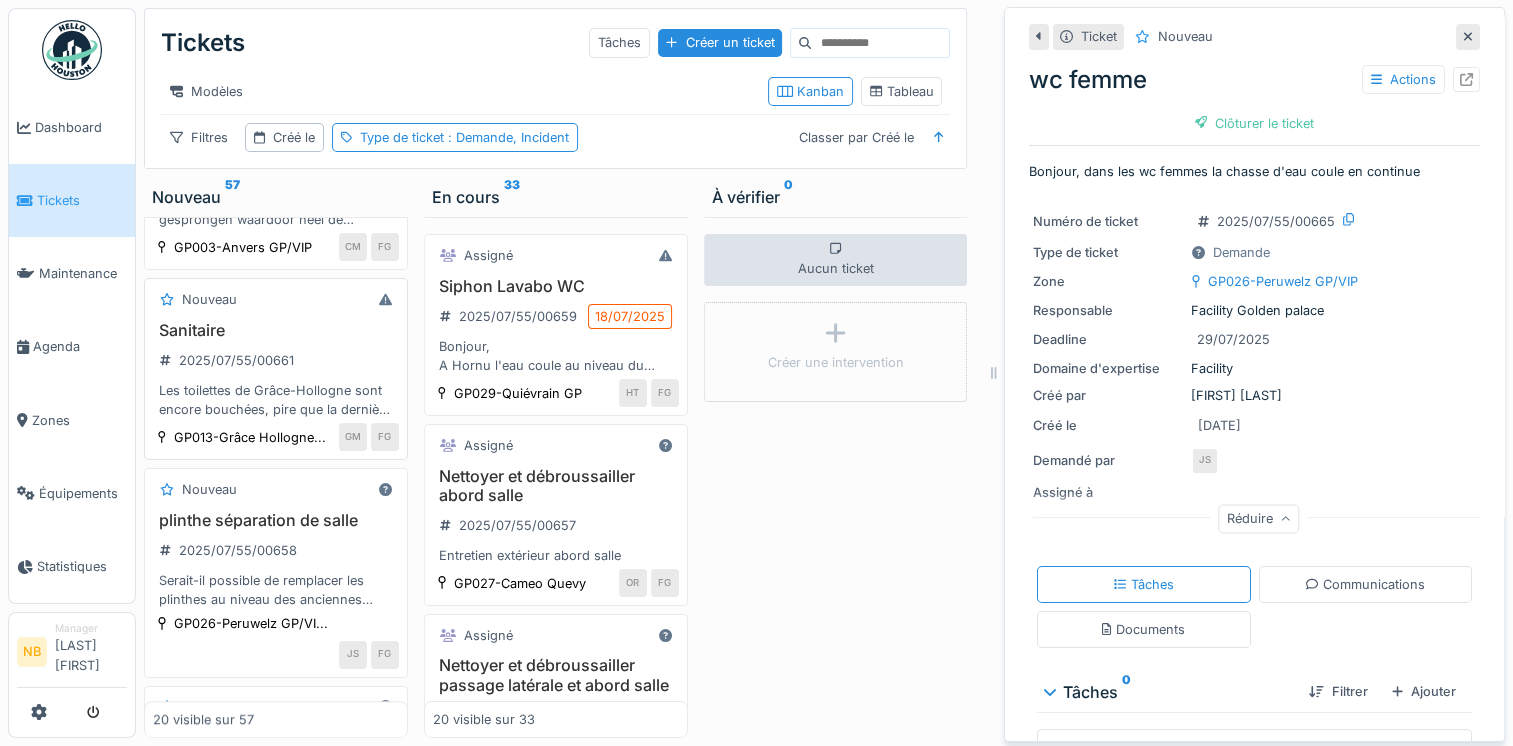 scroll, scrollTop: 1426, scrollLeft: 0, axis: vertical 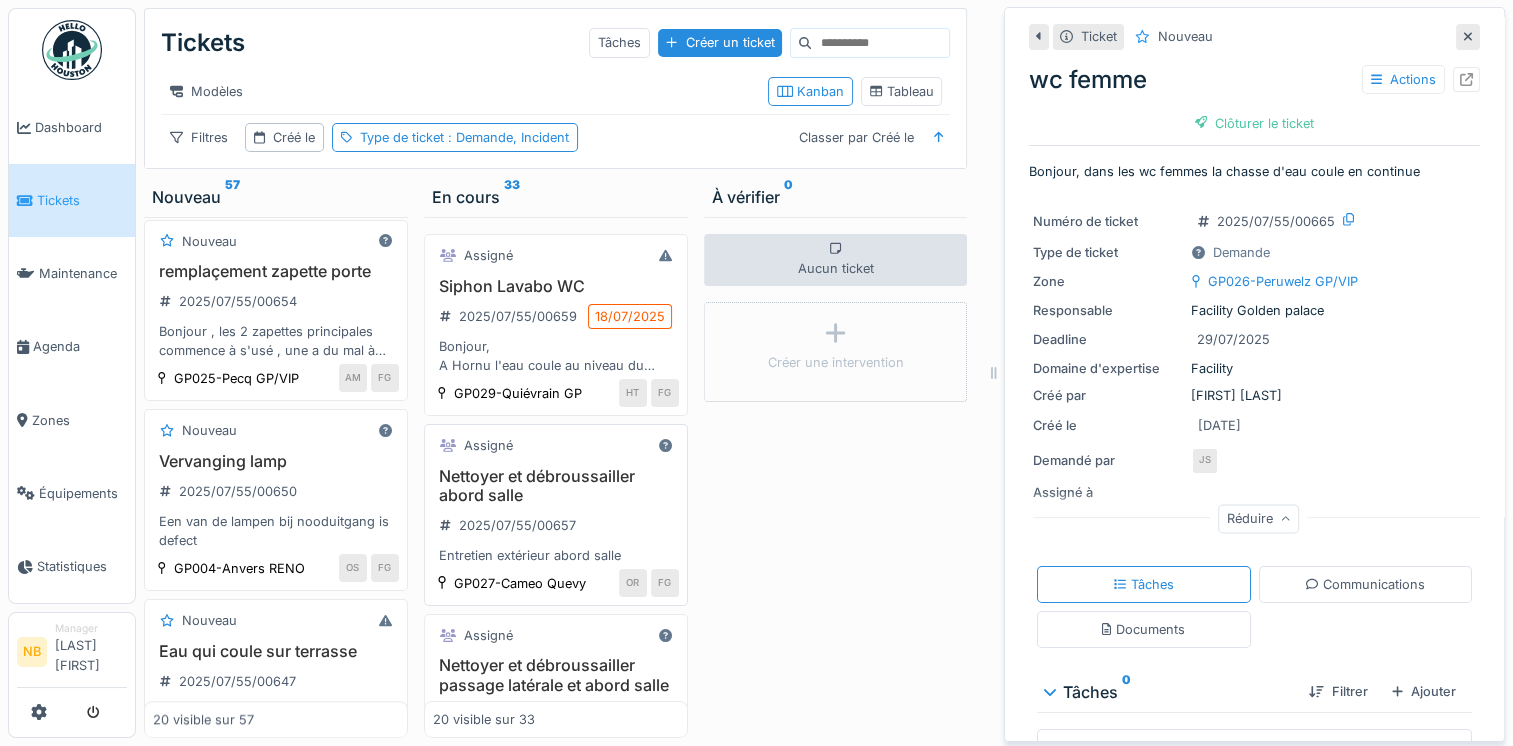 click on "Nettoyer et débroussailler abord salle  2025/07/55/00657 Entretien extérieur abord salle" at bounding box center (556, 516) 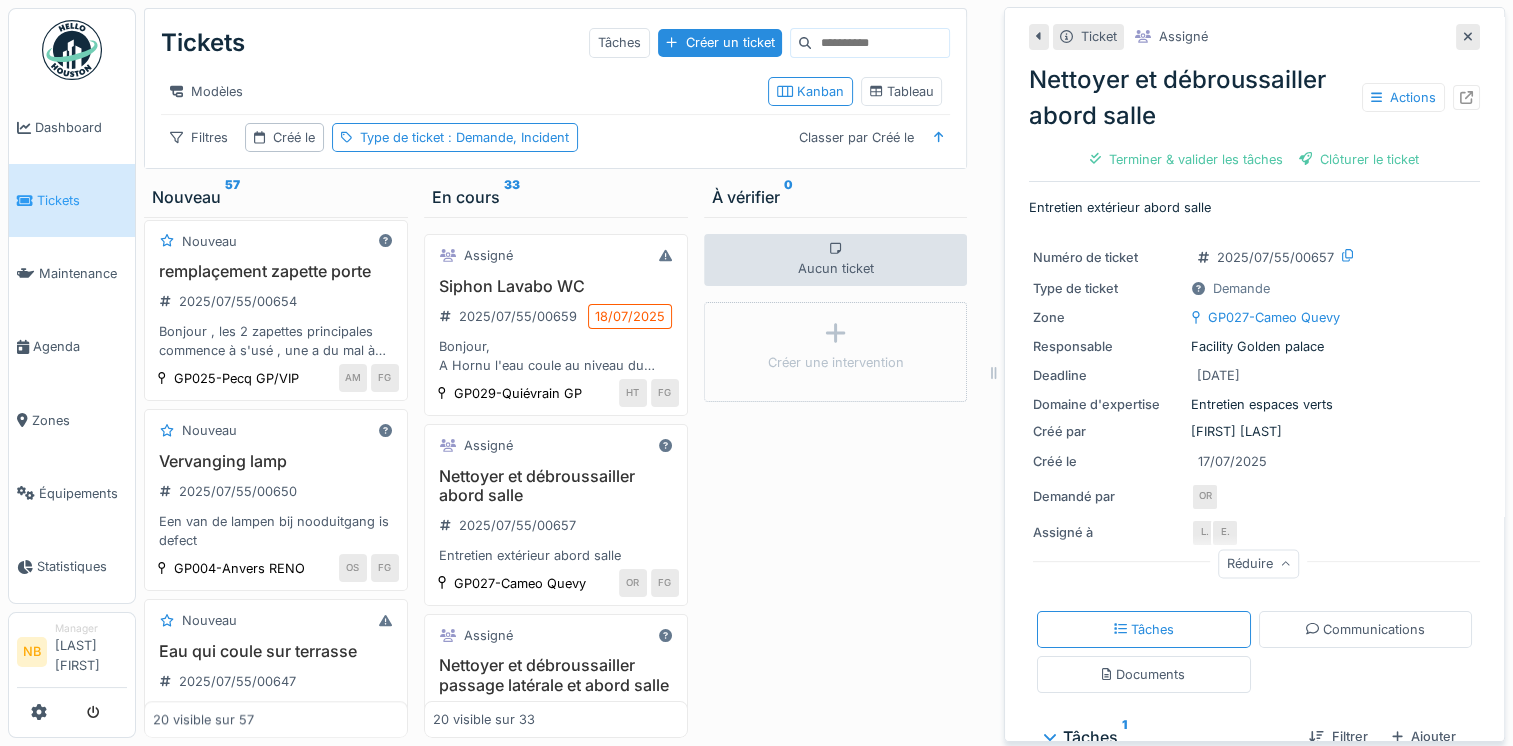 scroll, scrollTop: 424, scrollLeft: 0, axis: vertical 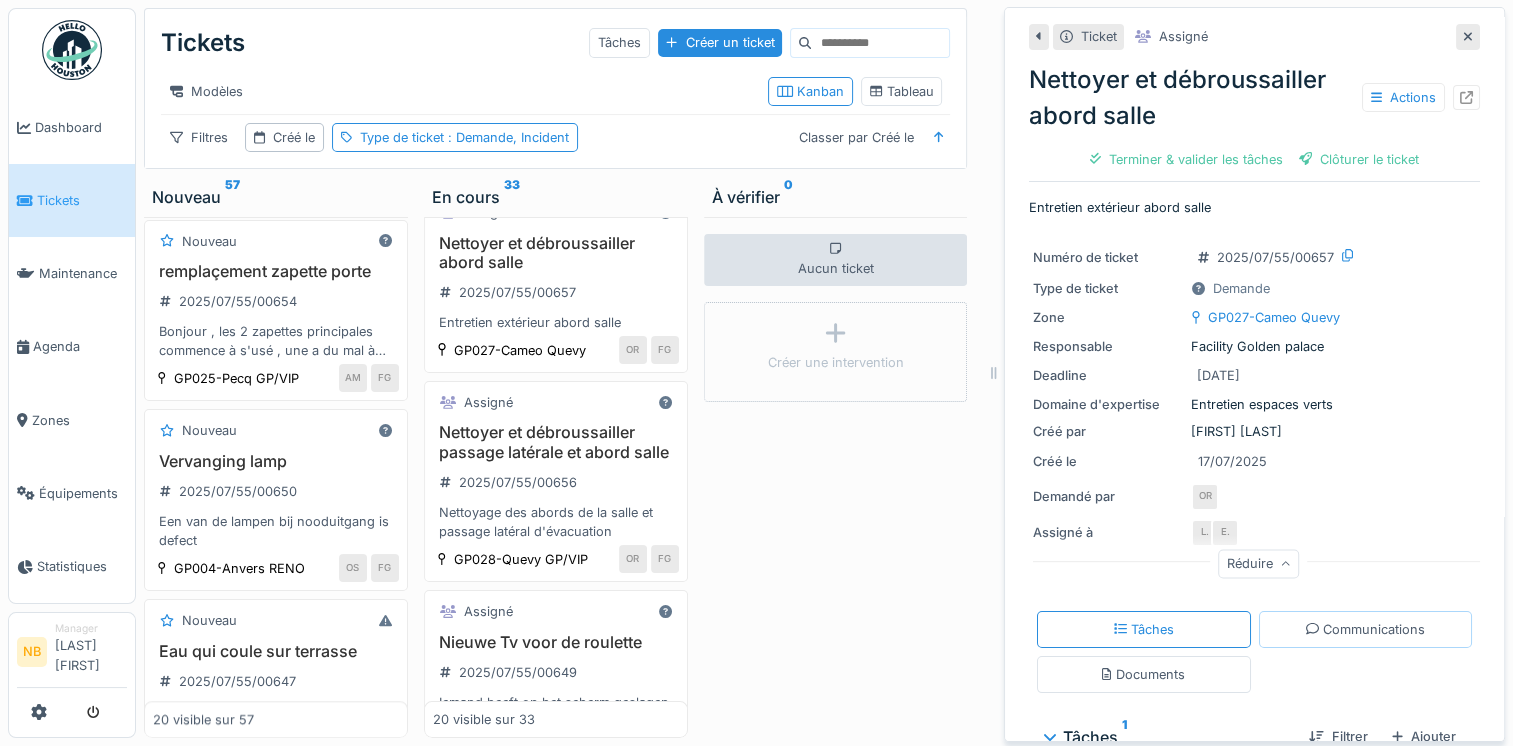 click on "Communications" at bounding box center (1365, 629) 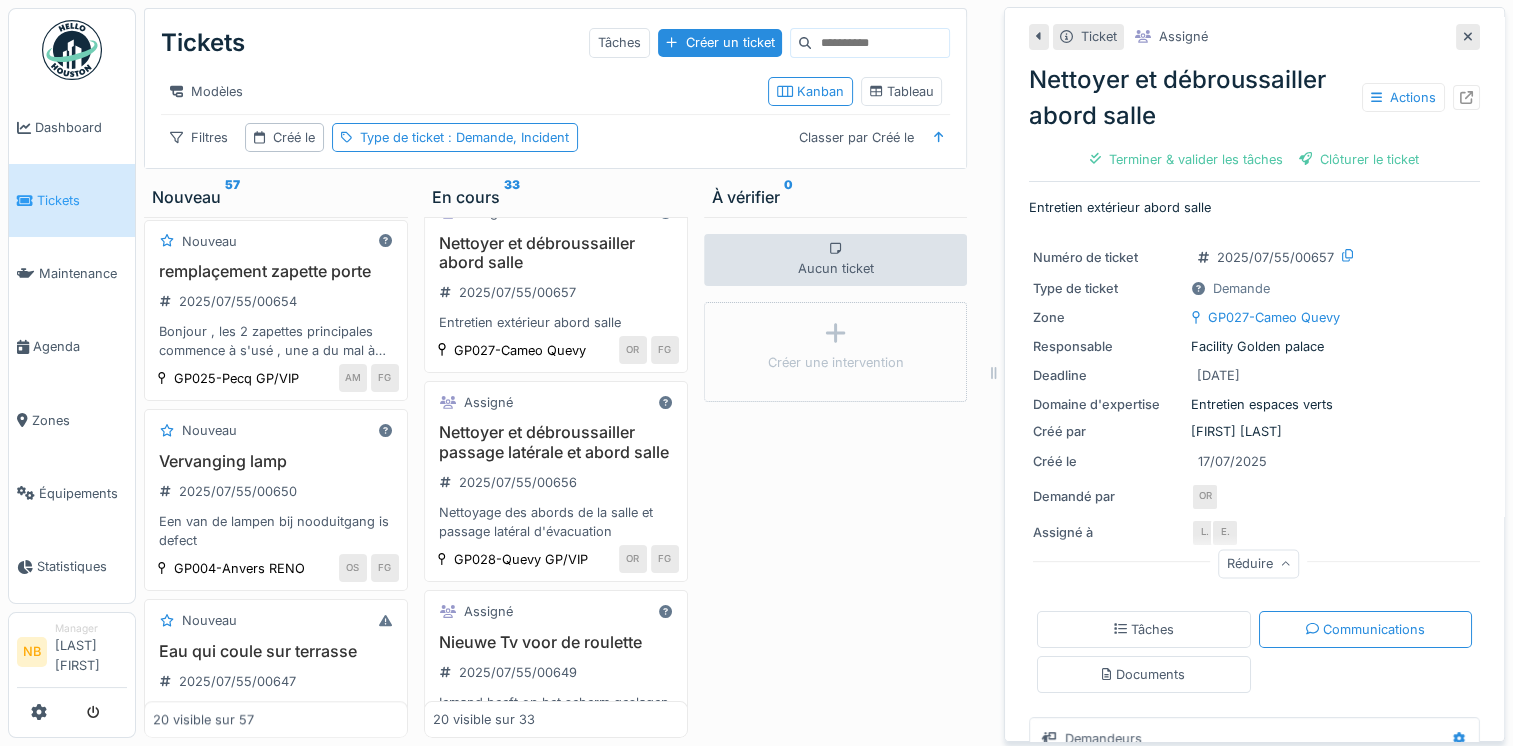 scroll, scrollTop: 15, scrollLeft: 0, axis: vertical 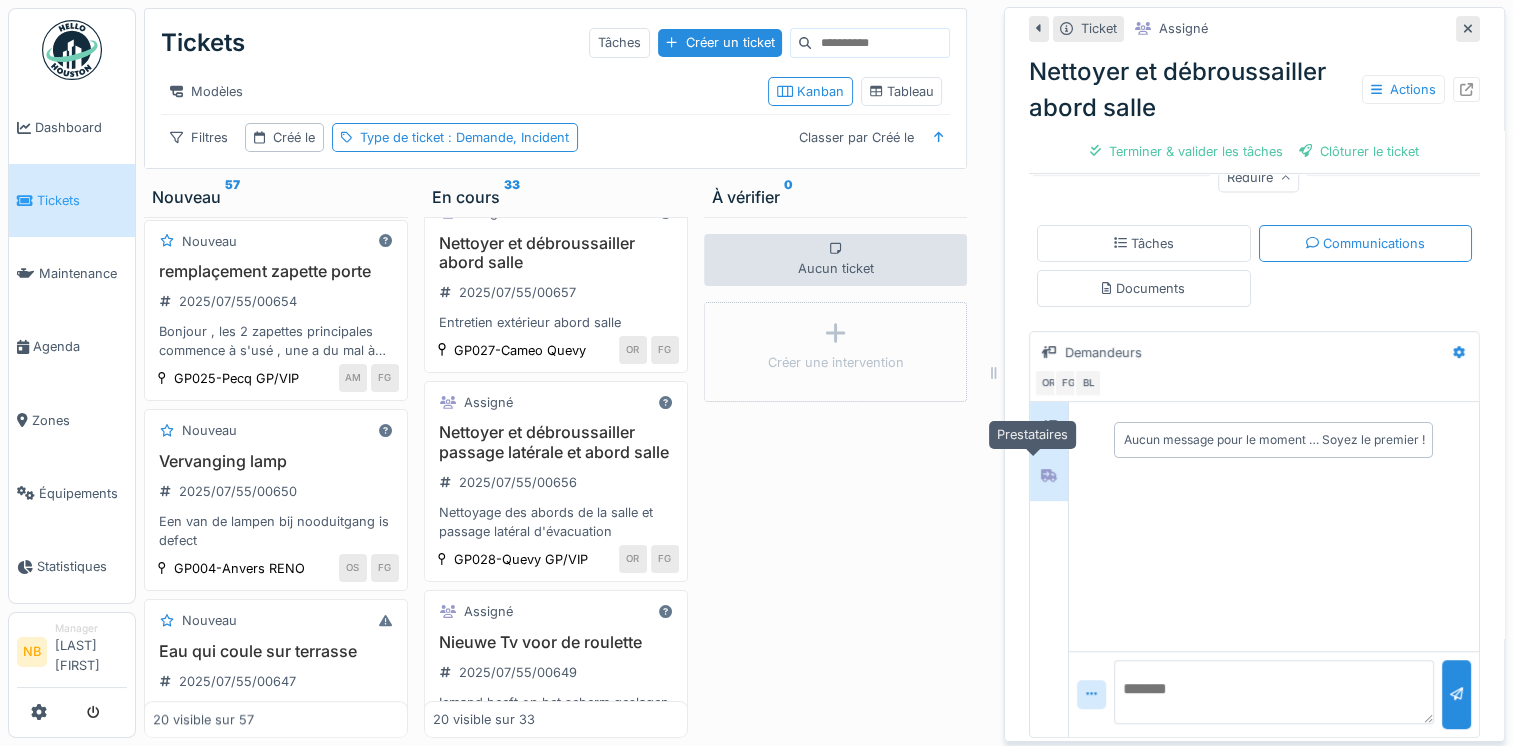 click 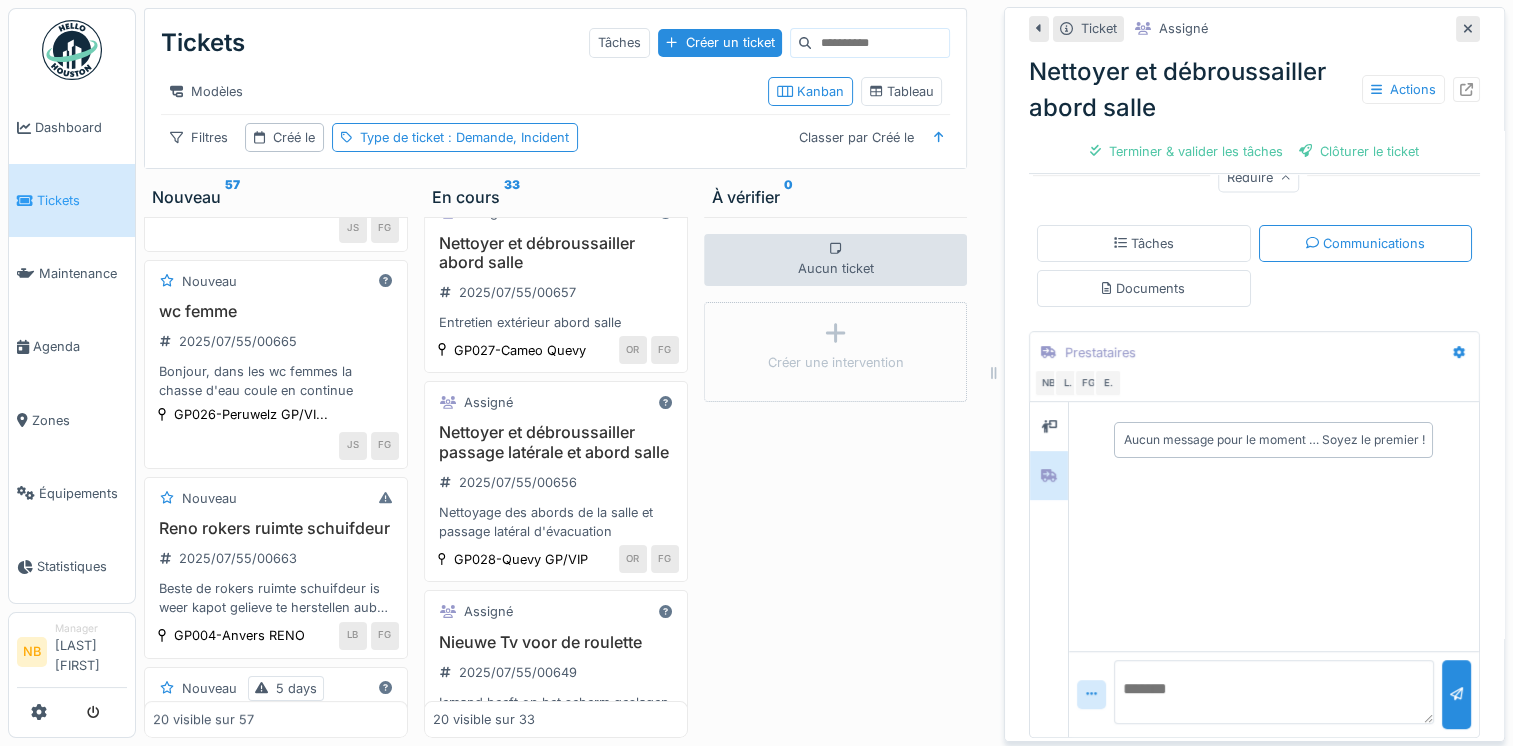 scroll, scrollTop: 0, scrollLeft: 0, axis: both 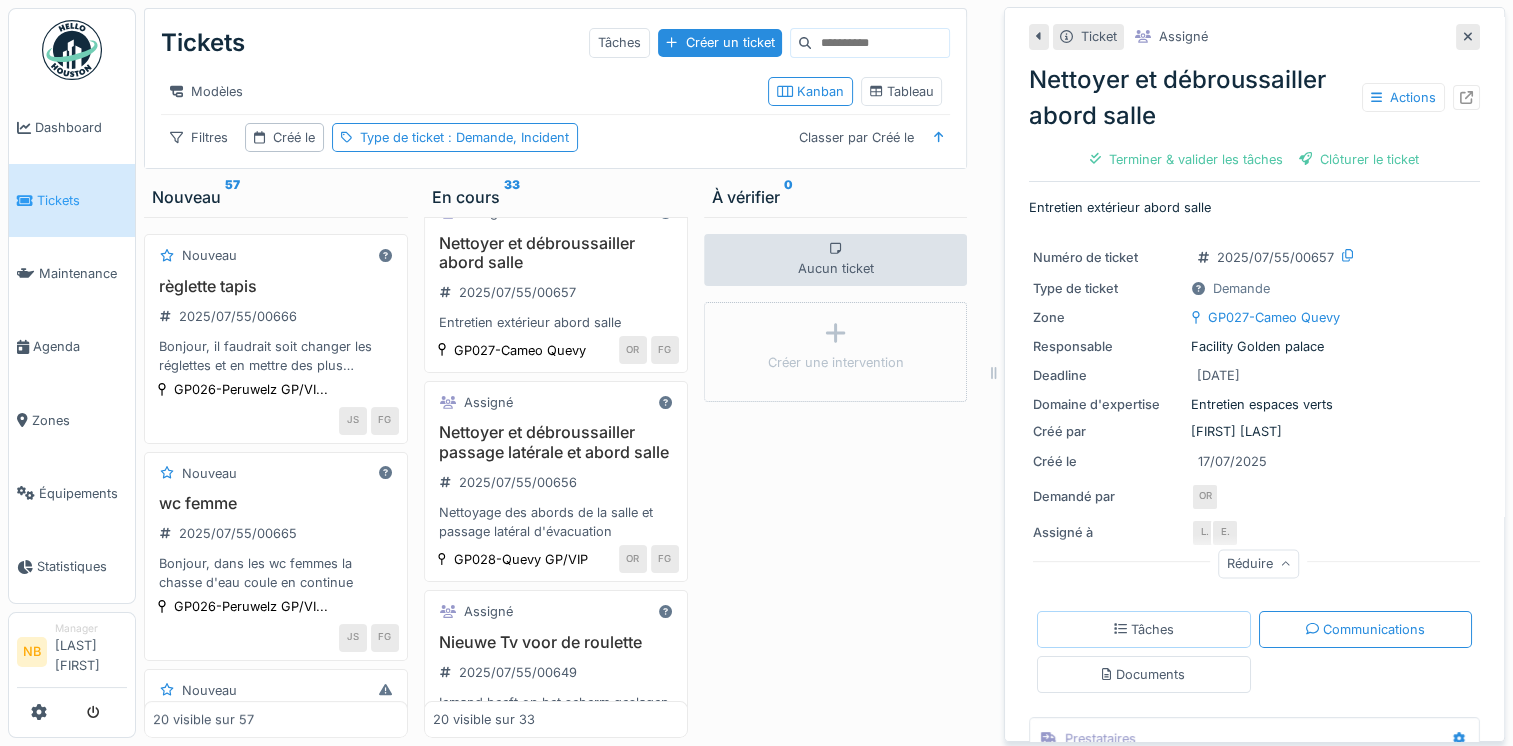 click on "Tâches" at bounding box center [1144, 629] 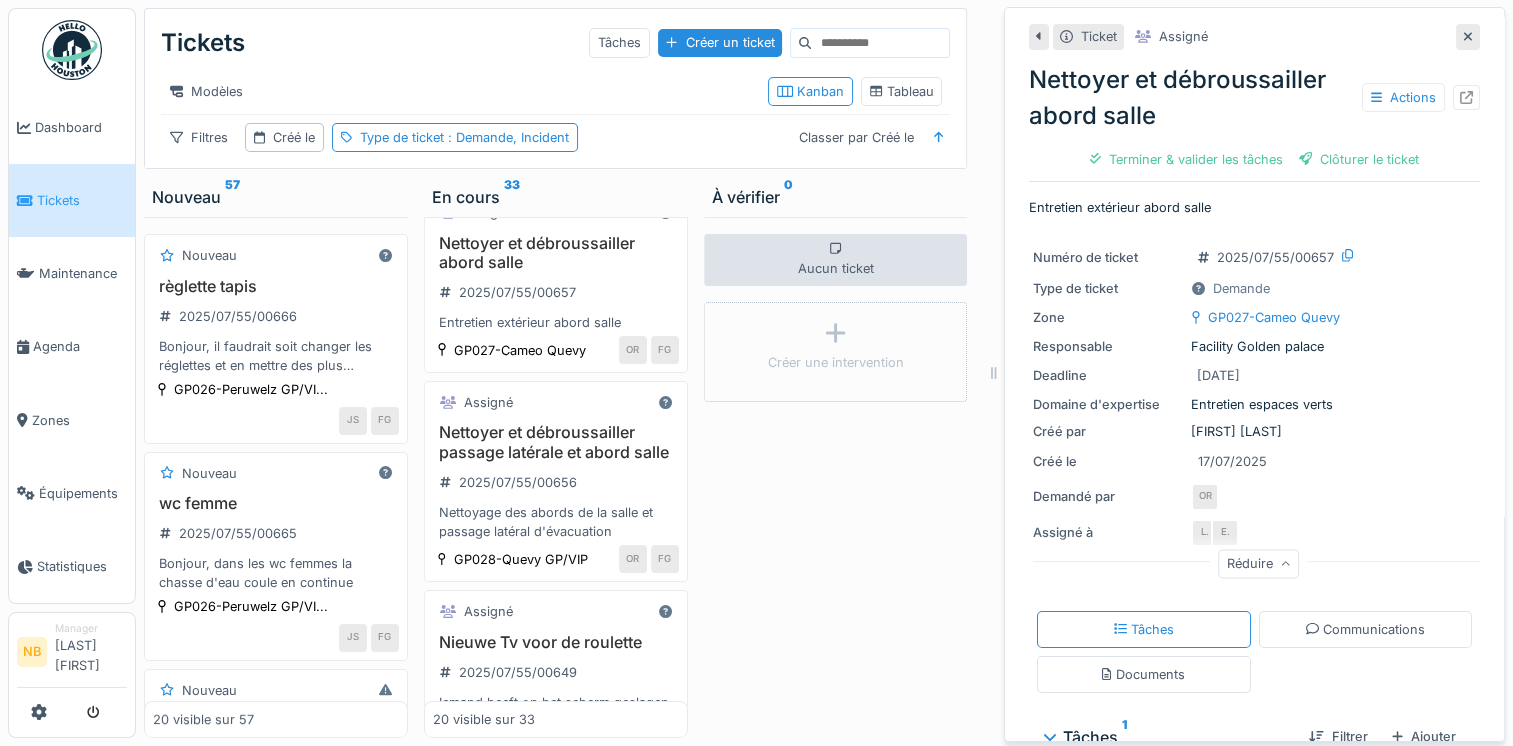 scroll, scrollTop: 15, scrollLeft: 0, axis: vertical 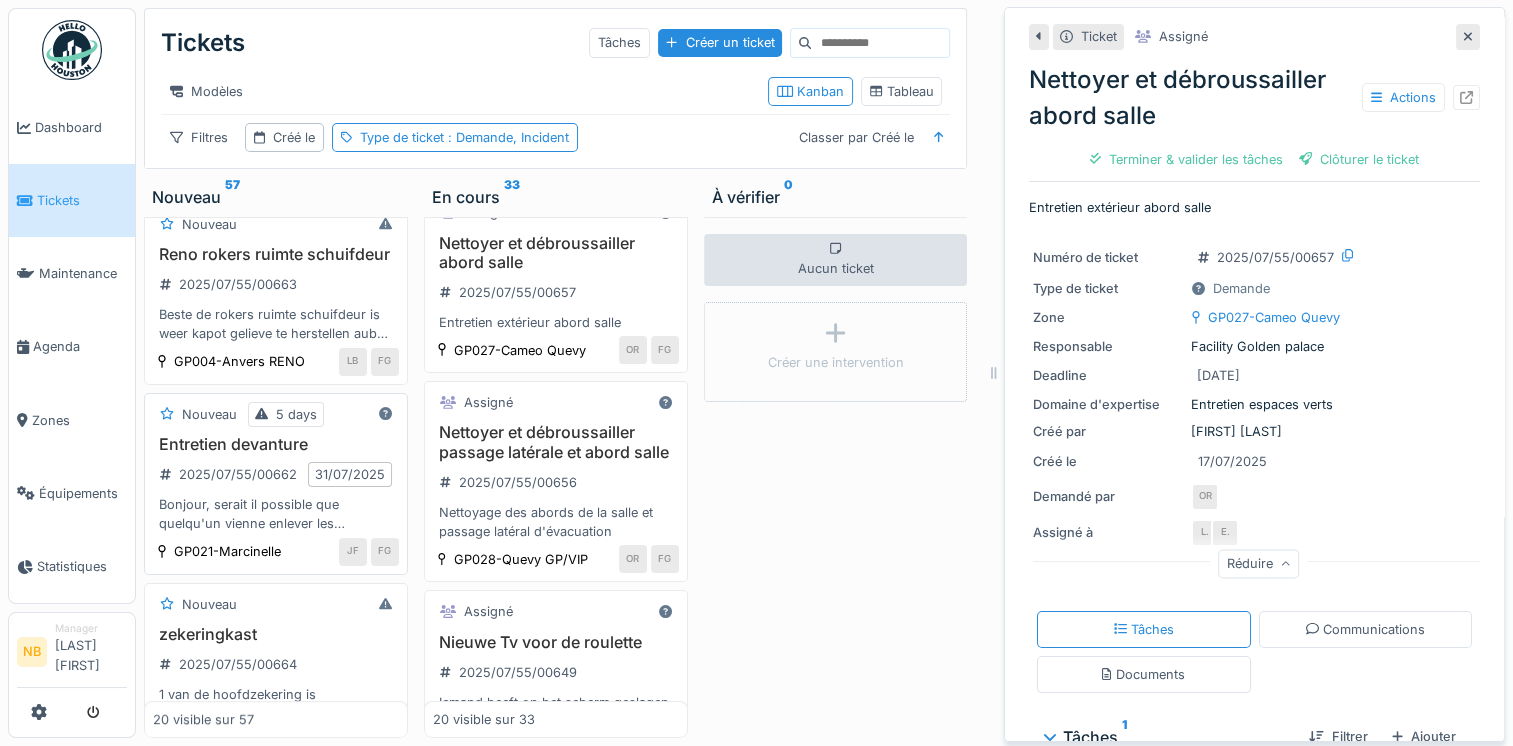 drag, startPoint x: 340, startPoint y: 478, endPoint x: 380, endPoint y: 505, distance: 48.259712 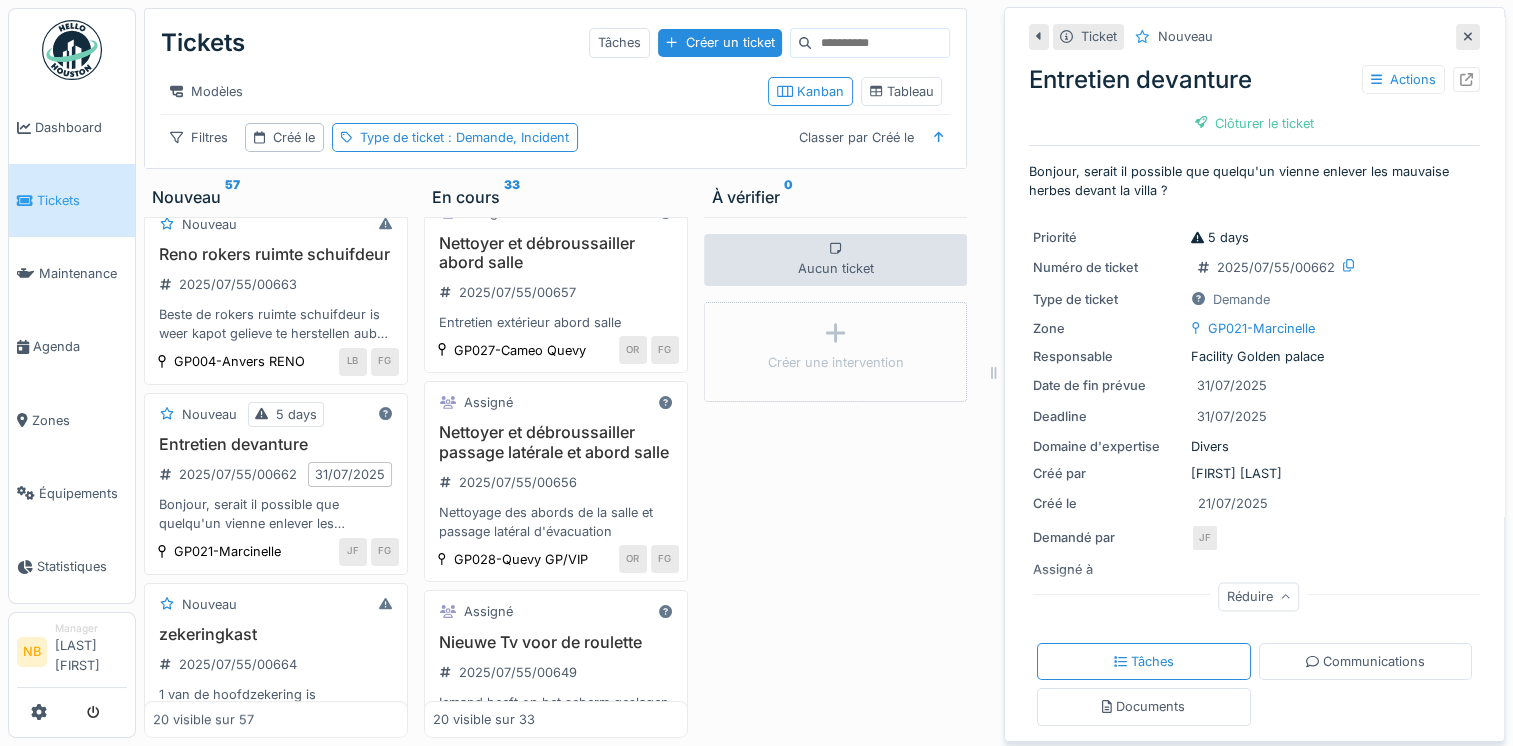 scroll, scrollTop: 196, scrollLeft: 0, axis: vertical 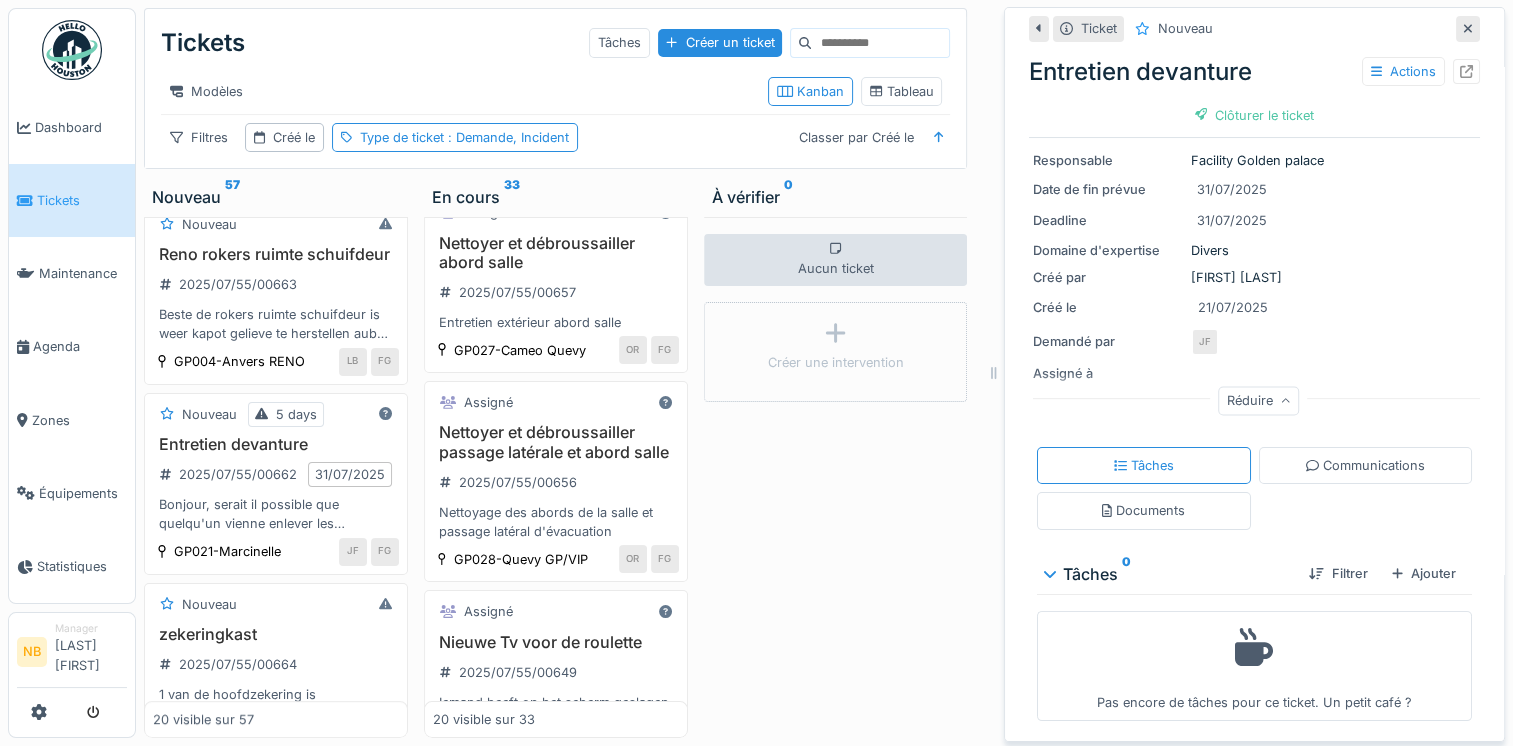 click on "Tâches   Communications   Documents" at bounding box center (1254, 488) 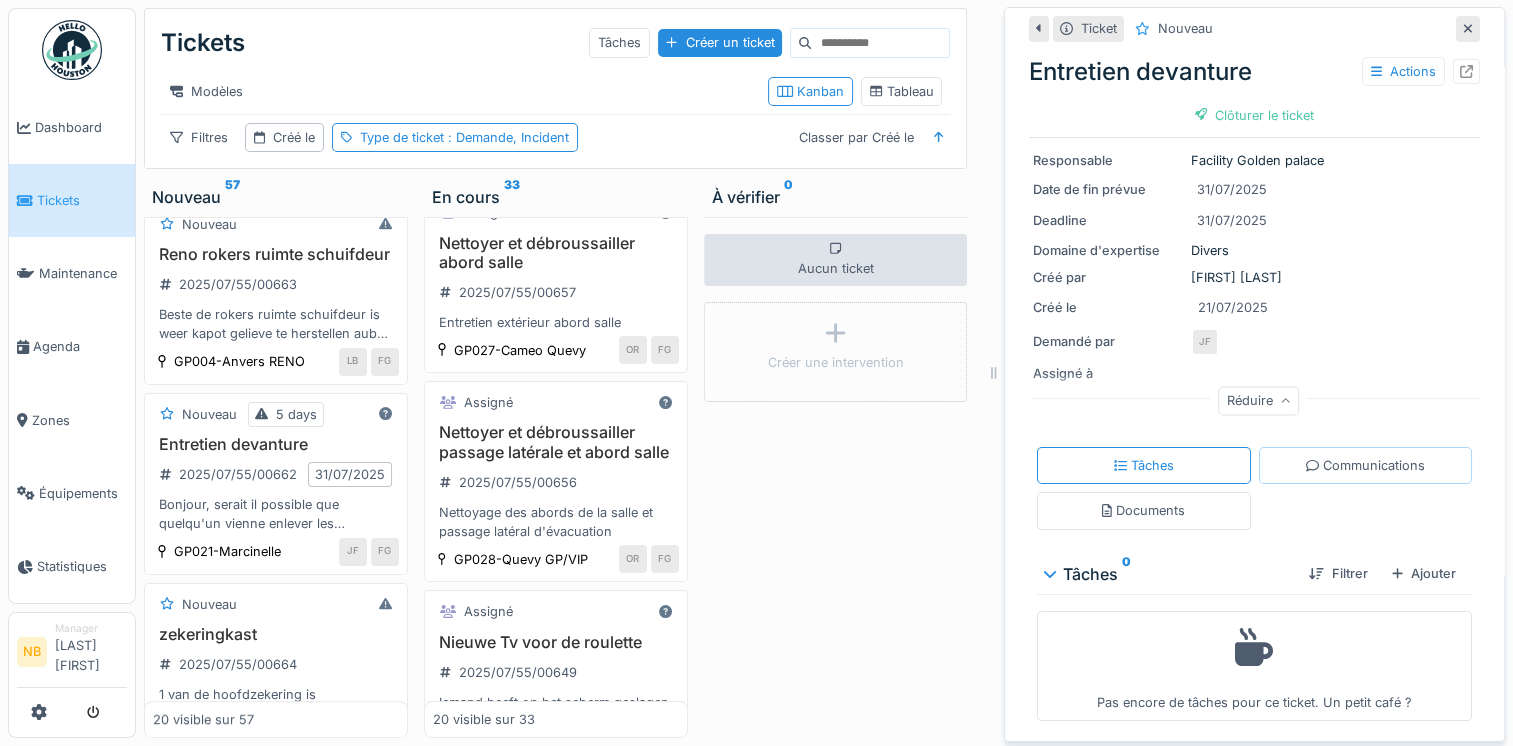 click on "Communications" at bounding box center (1365, 465) 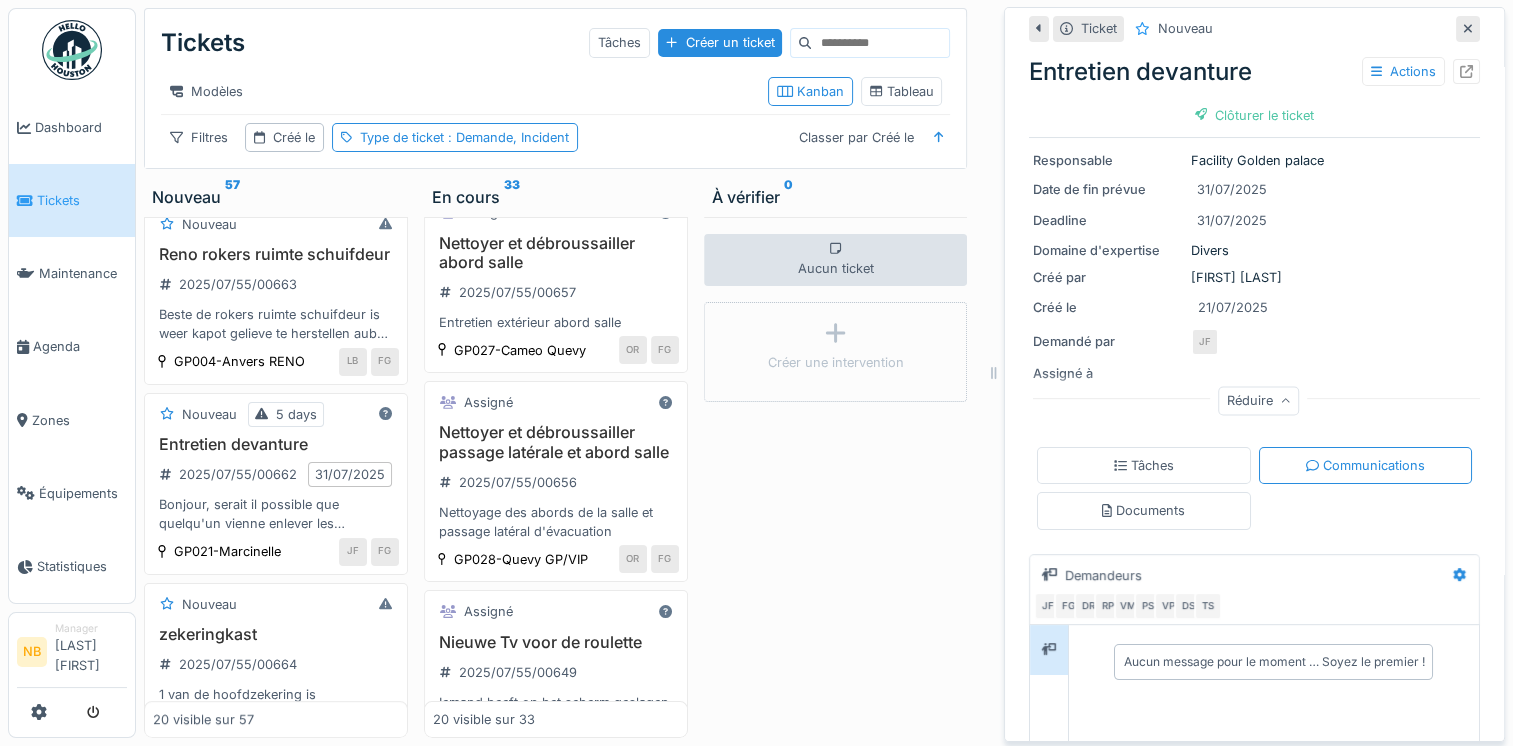 scroll, scrollTop: 15, scrollLeft: 0, axis: vertical 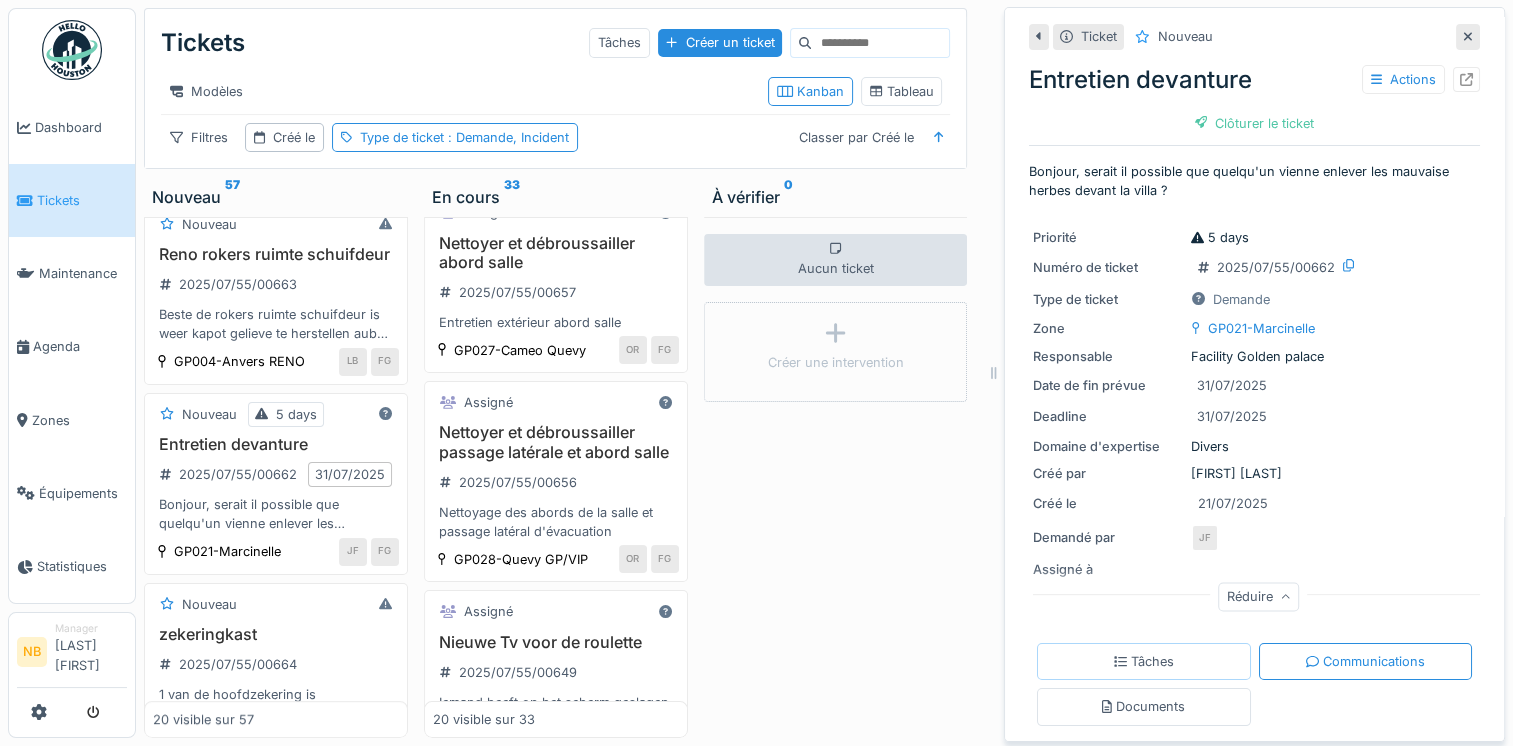 click on "Tâches" at bounding box center (1144, 661) 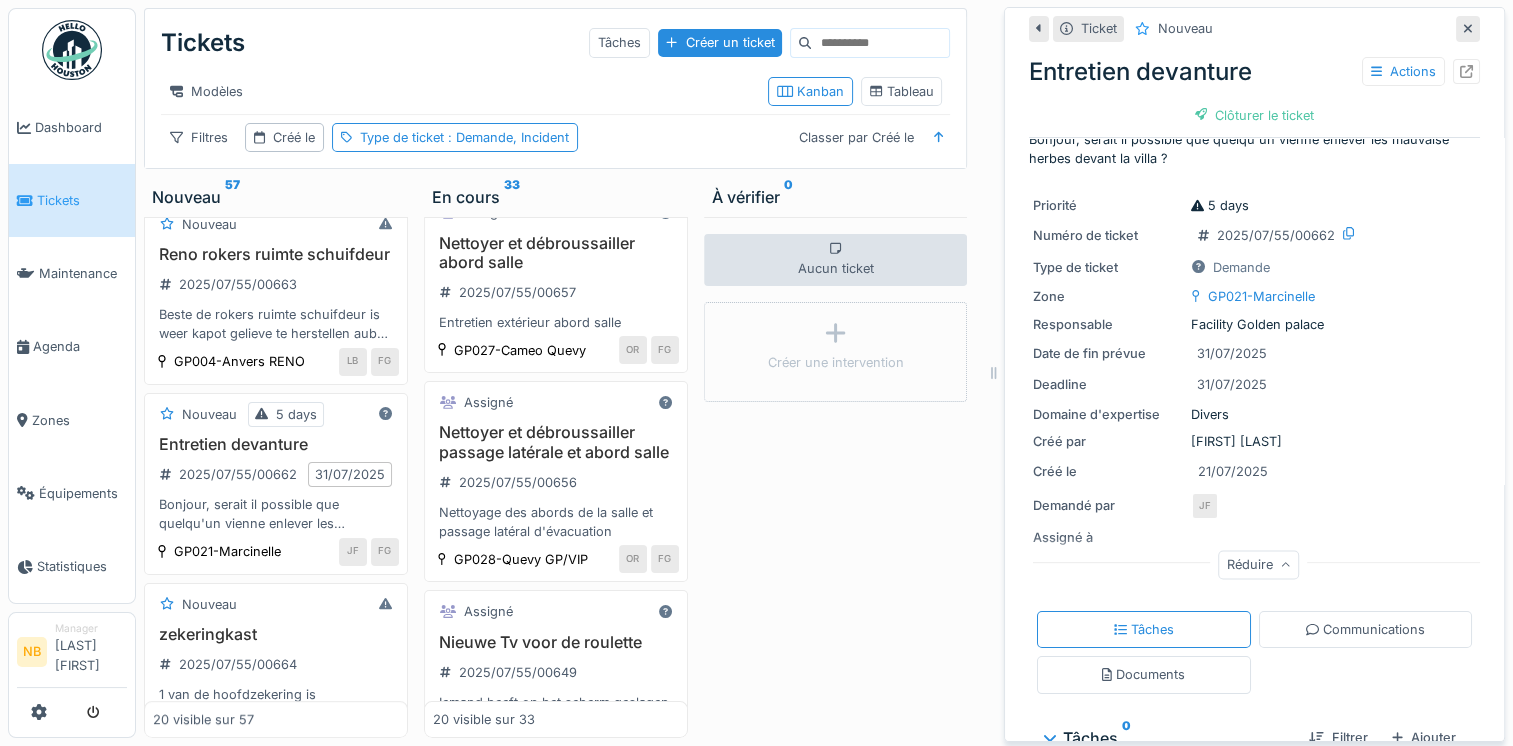 scroll, scrollTop: 0, scrollLeft: 0, axis: both 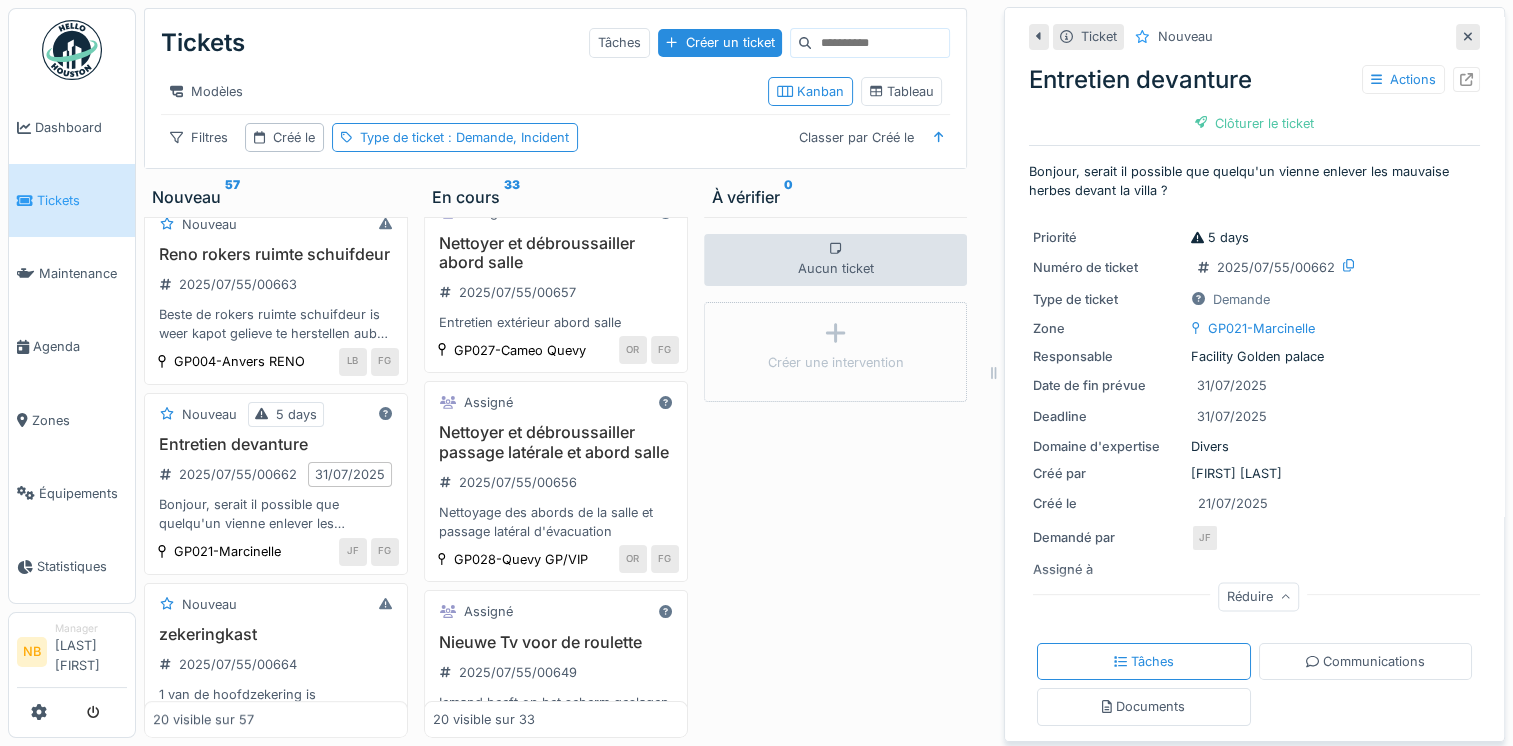 click on "Aucun ticket Créer une intervention" at bounding box center (836, 477) 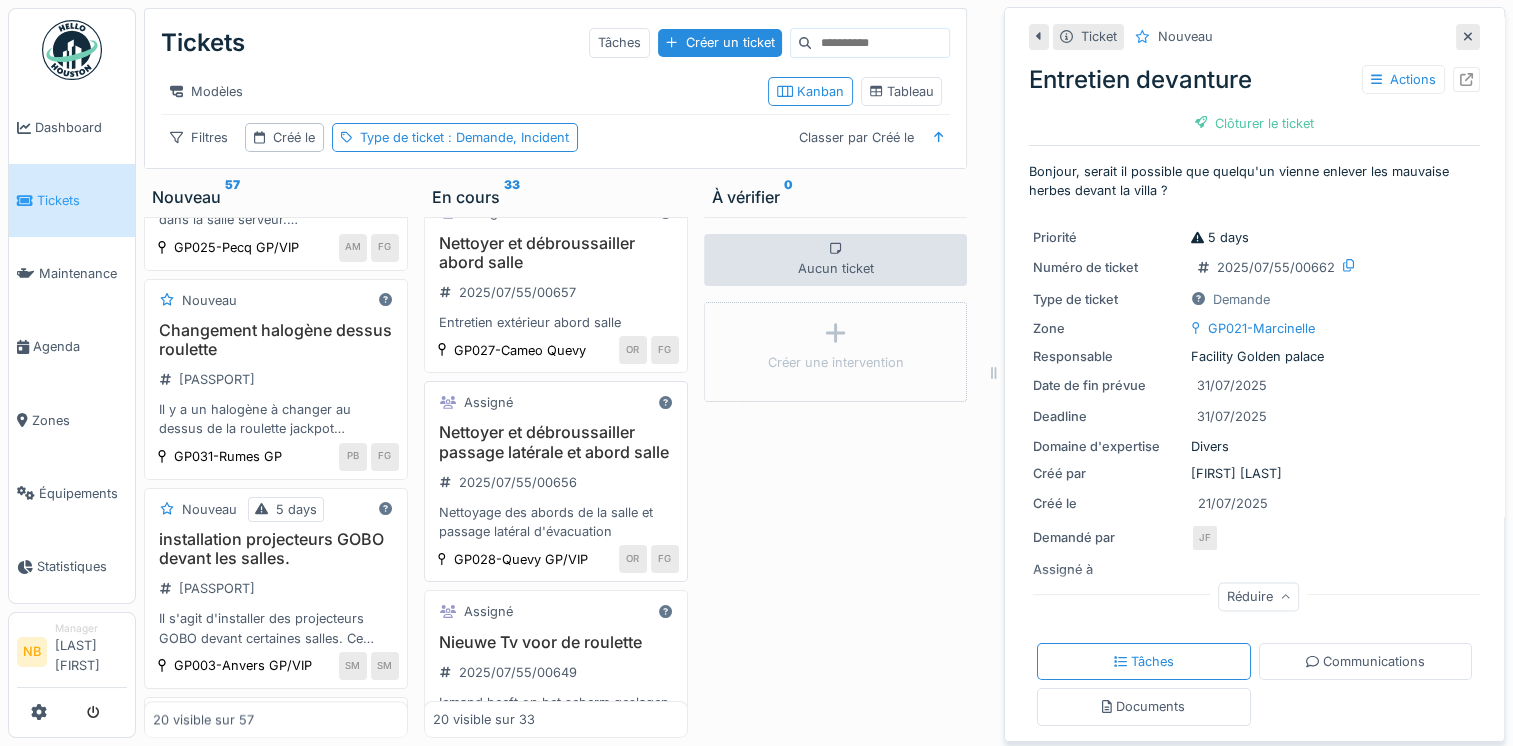 scroll, scrollTop: 2566, scrollLeft: 0, axis: vertical 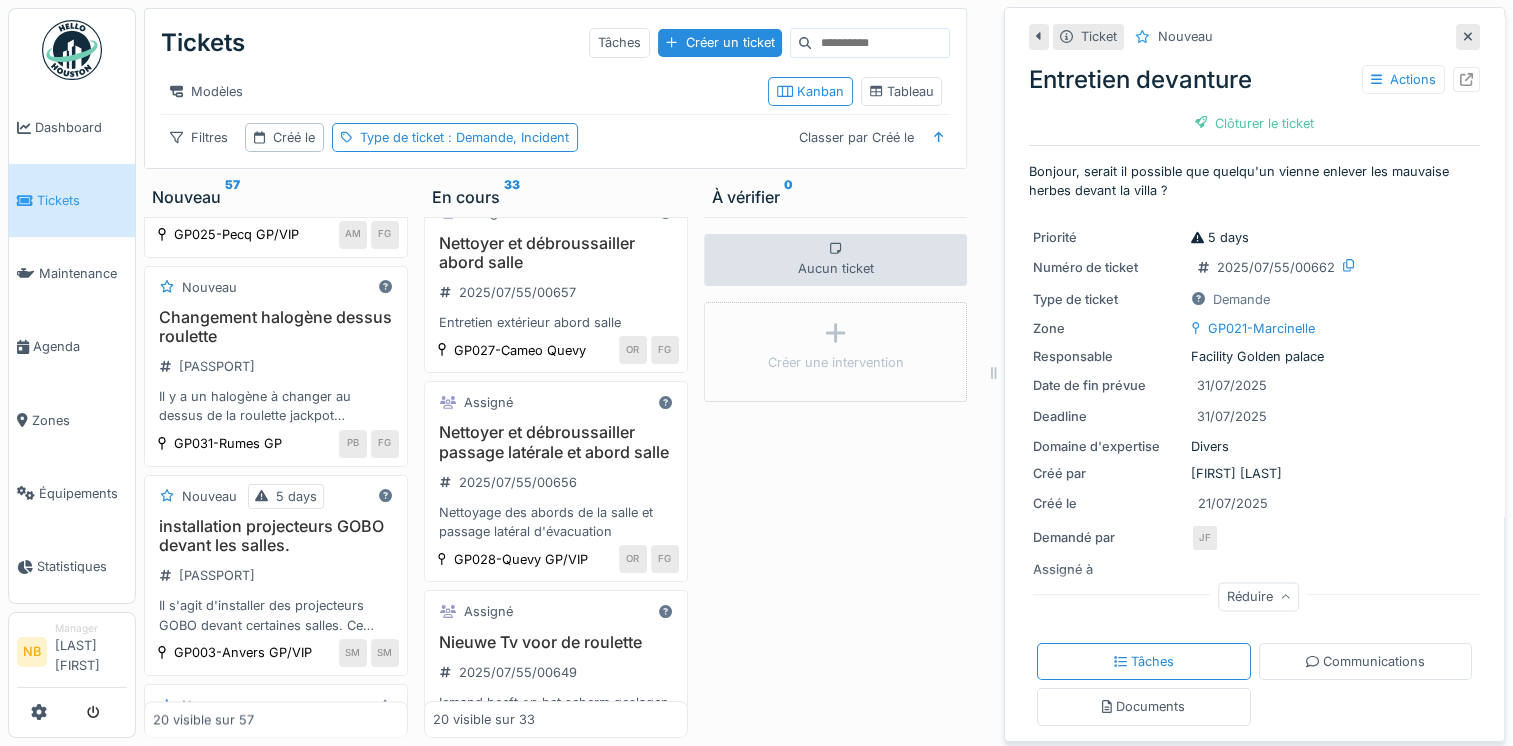 click at bounding box center [1466, 79] 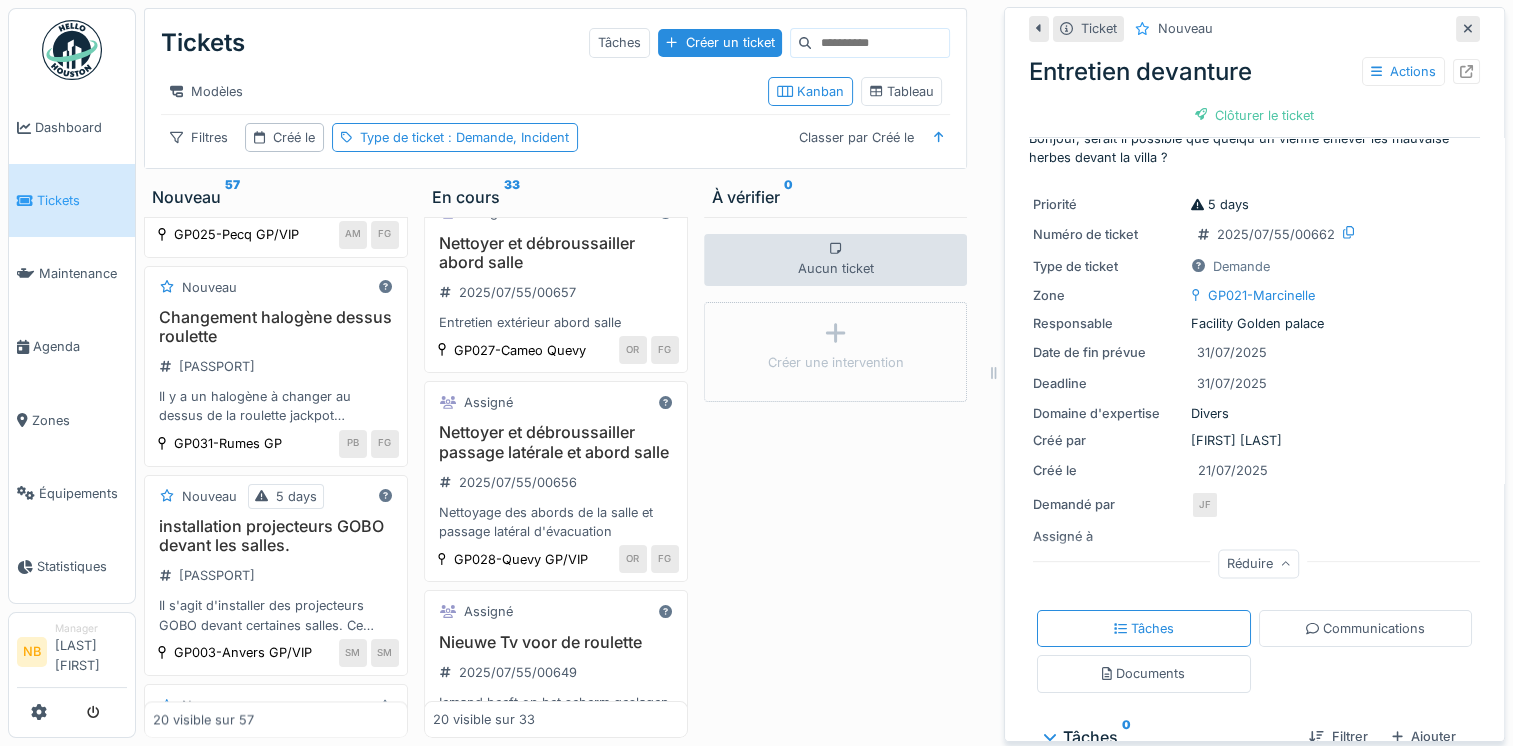 scroll, scrollTop: 0, scrollLeft: 0, axis: both 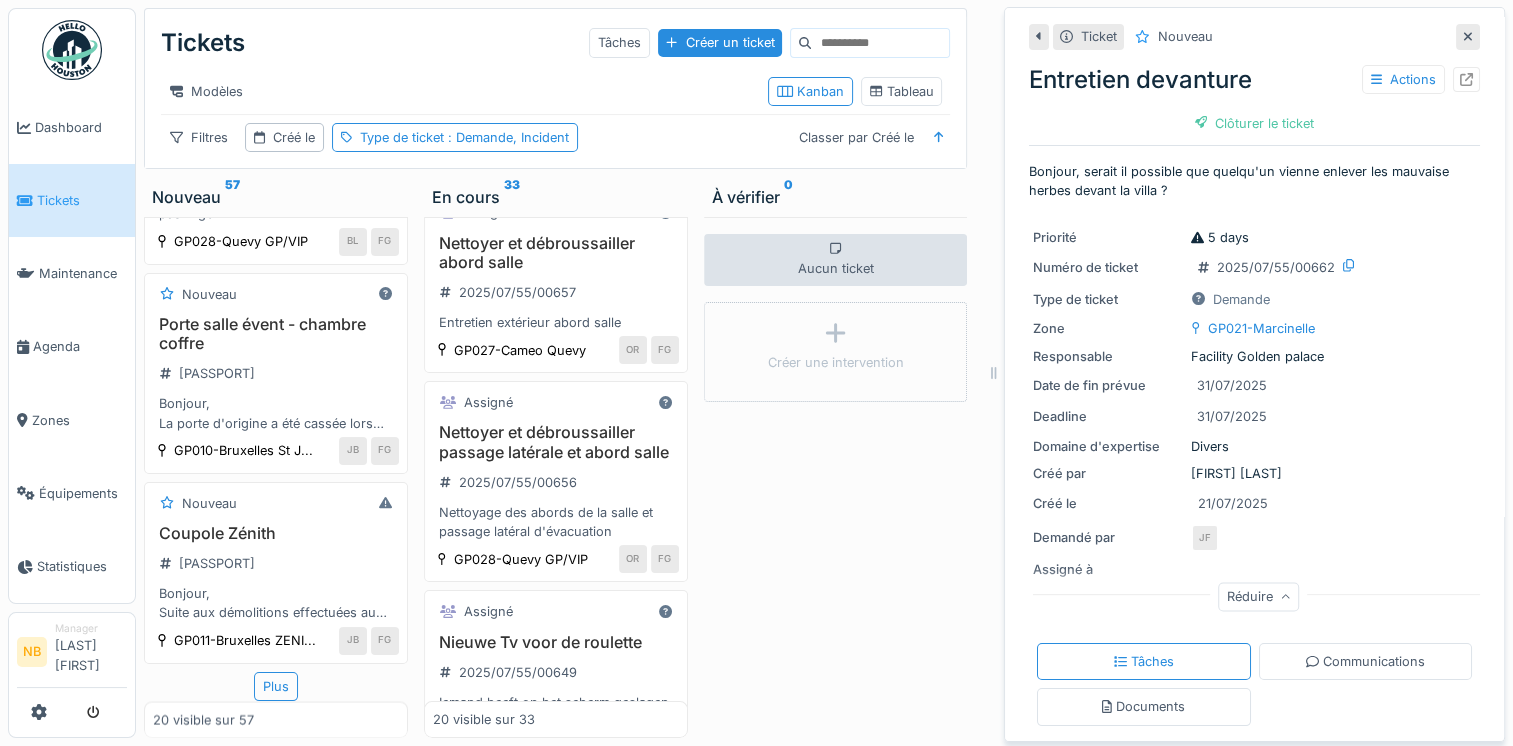 click on "Aucun ticket Créer une intervention" at bounding box center [836, 477] 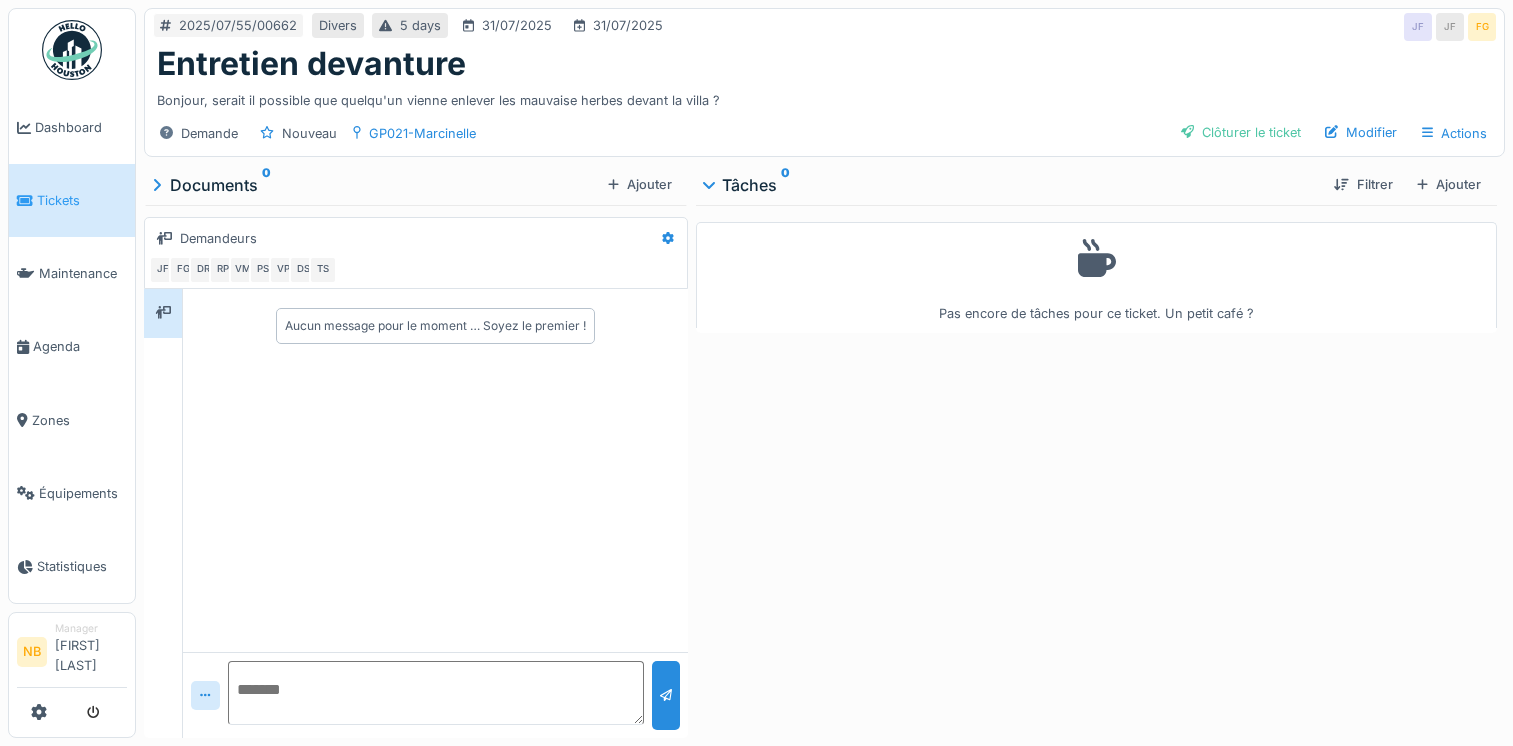 scroll, scrollTop: 0, scrollLeft: 0, axis: both 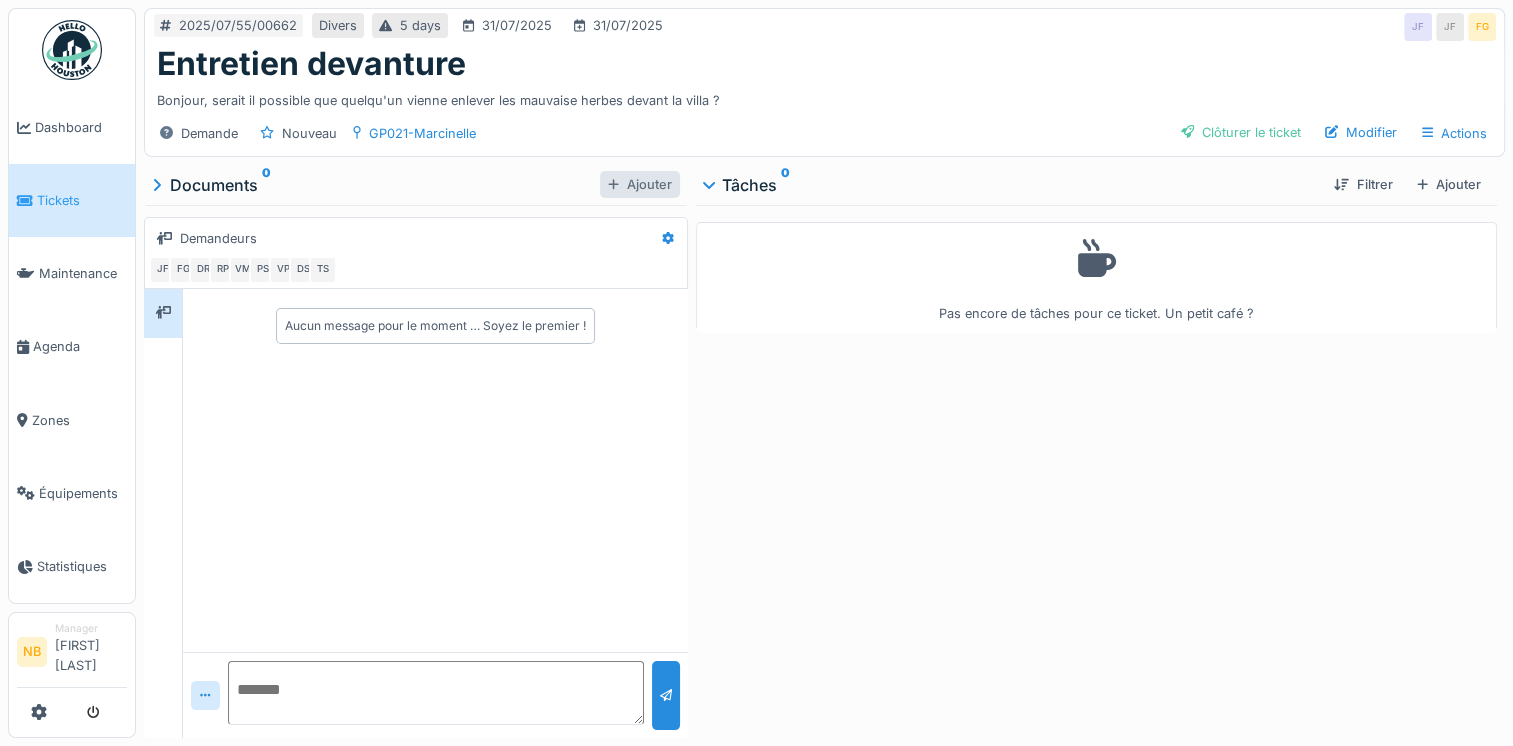click on "Ajouter" at bounding box center (640, 184) 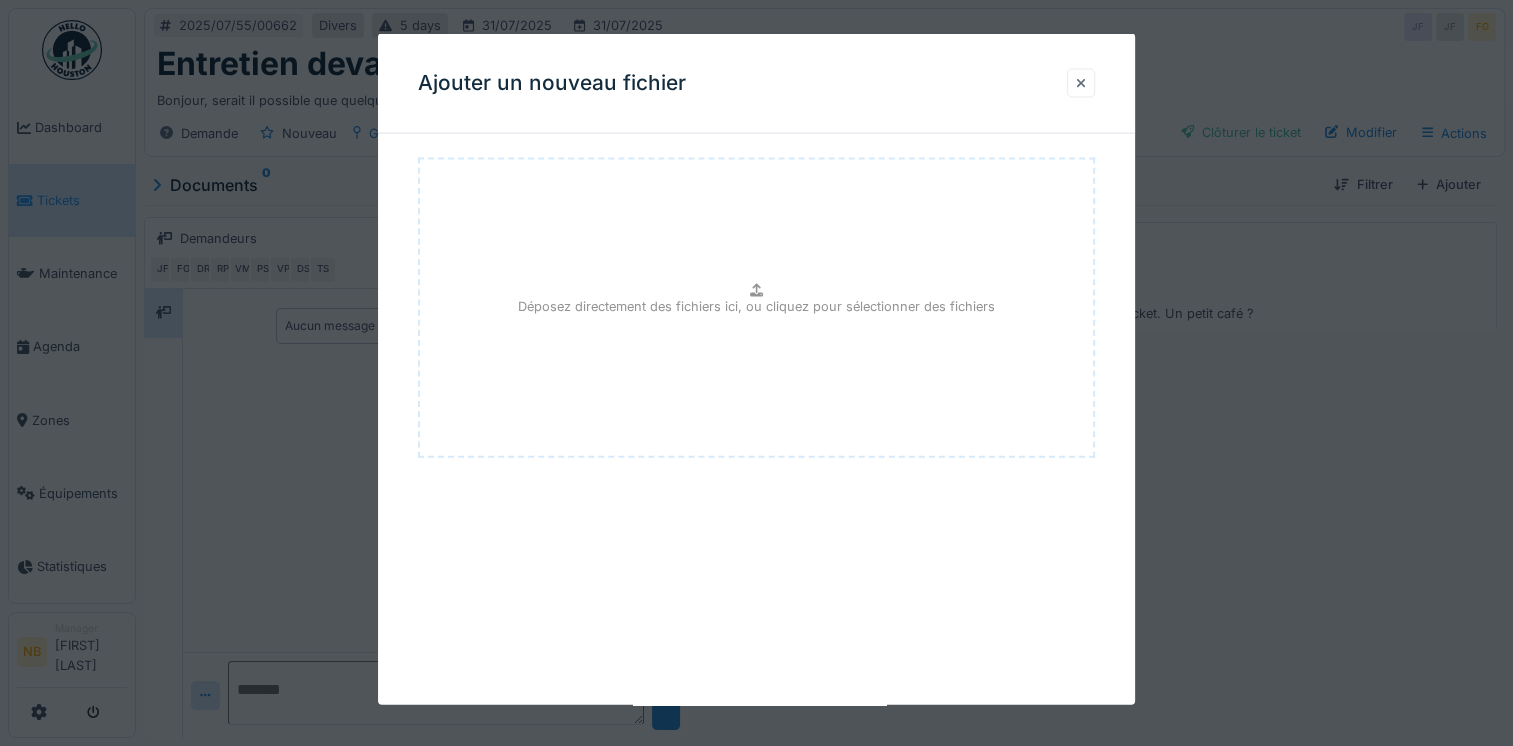 click at bounding box center (1081, 82) 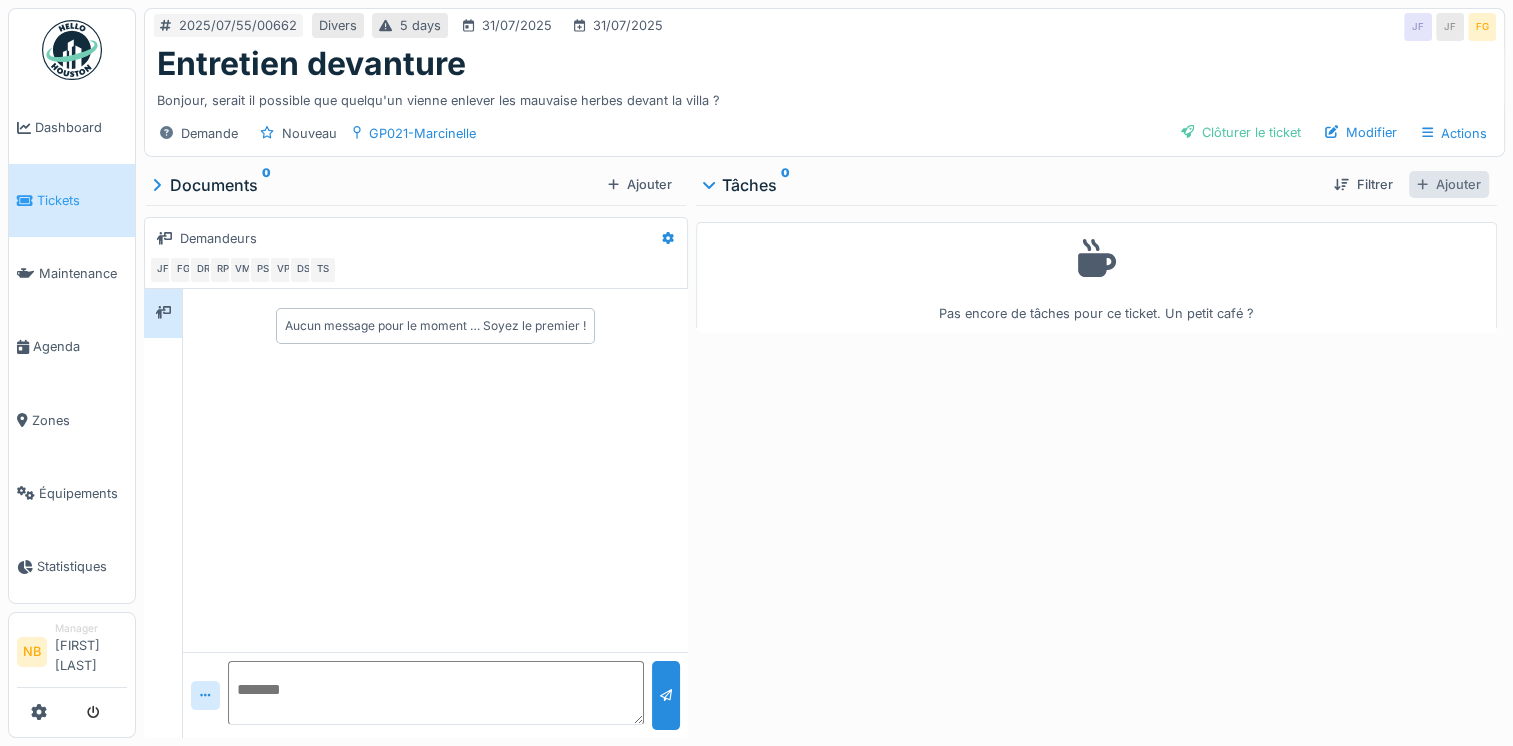 click on "Ajouter" at bounding box center [1449, 184] 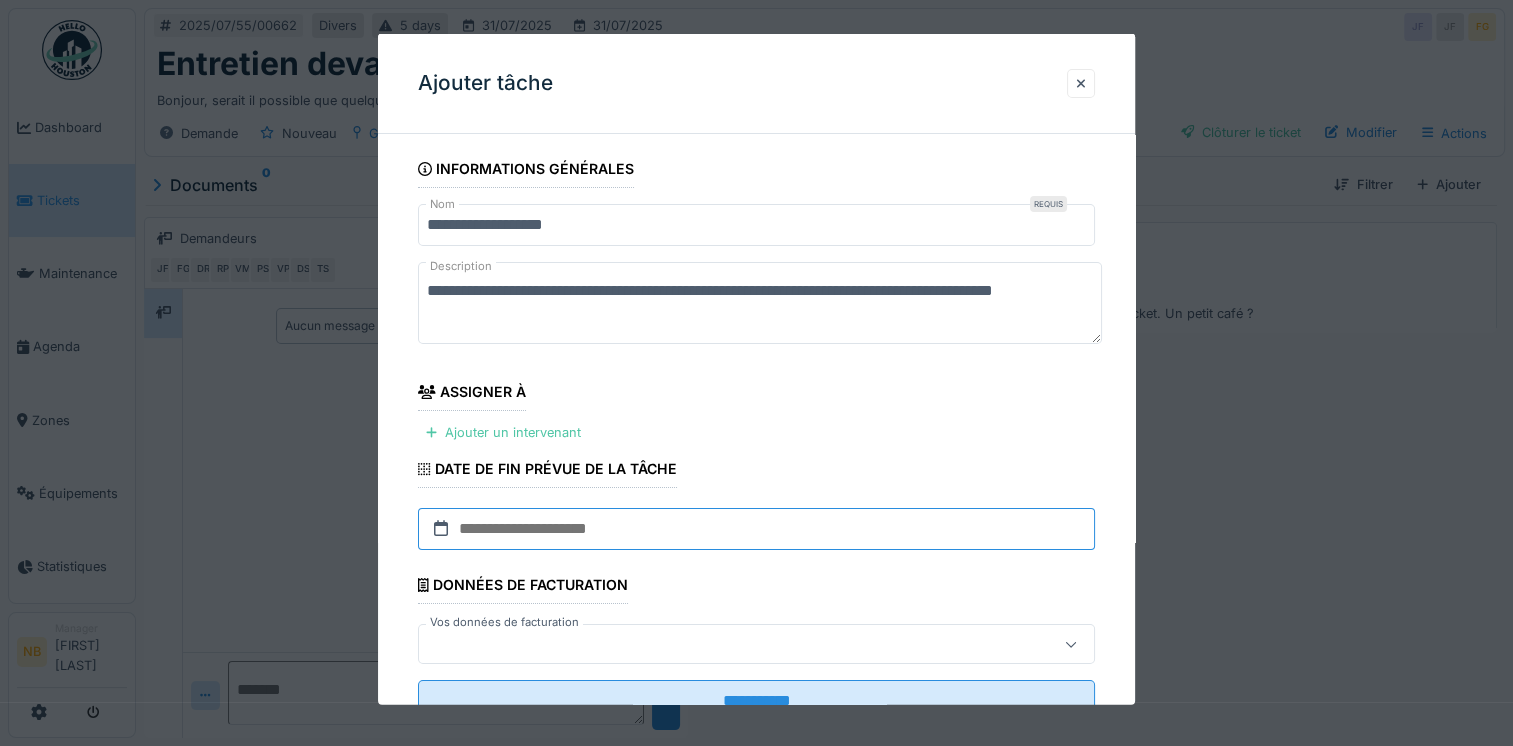 click at bounding box center [756, 529] 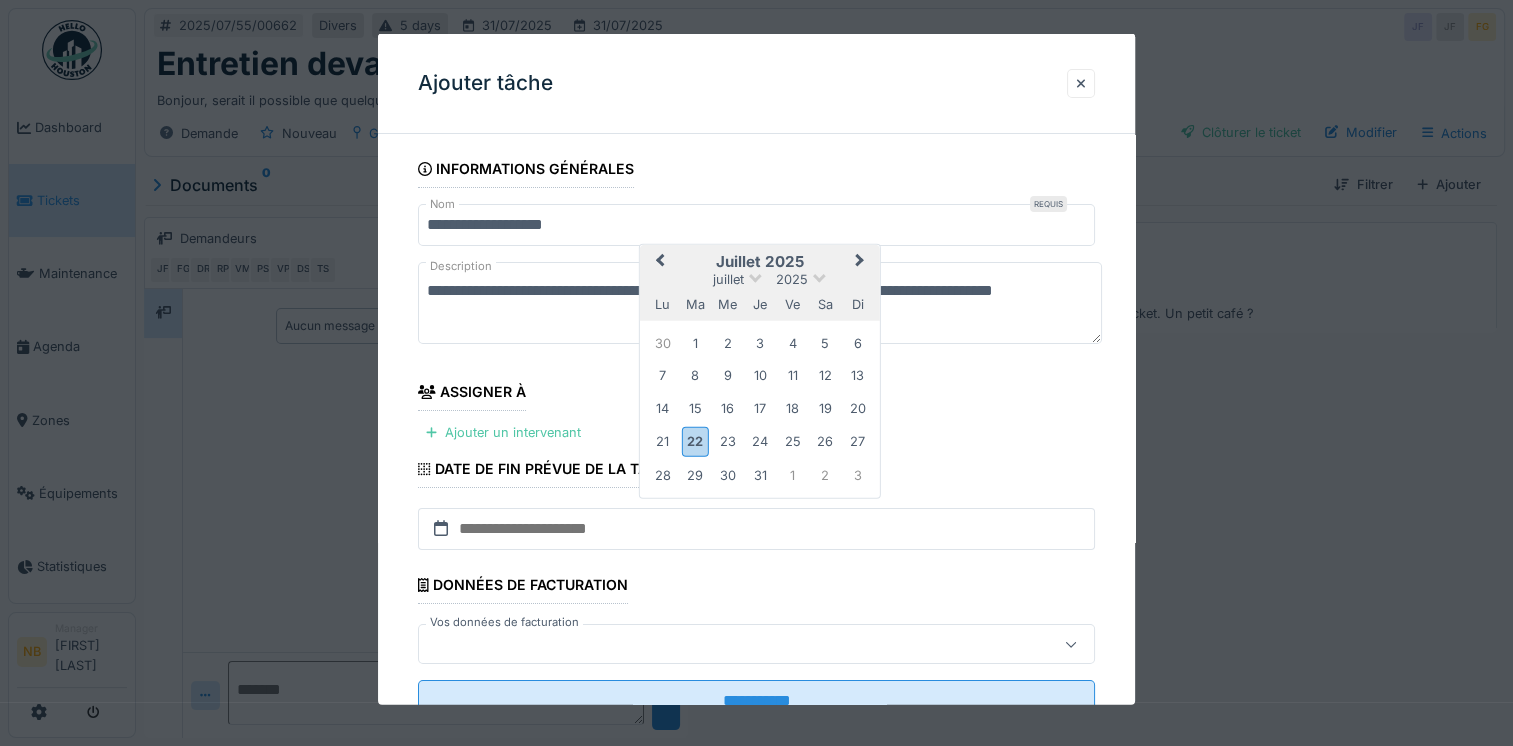 click on "23" at bounding box center (727, 441) 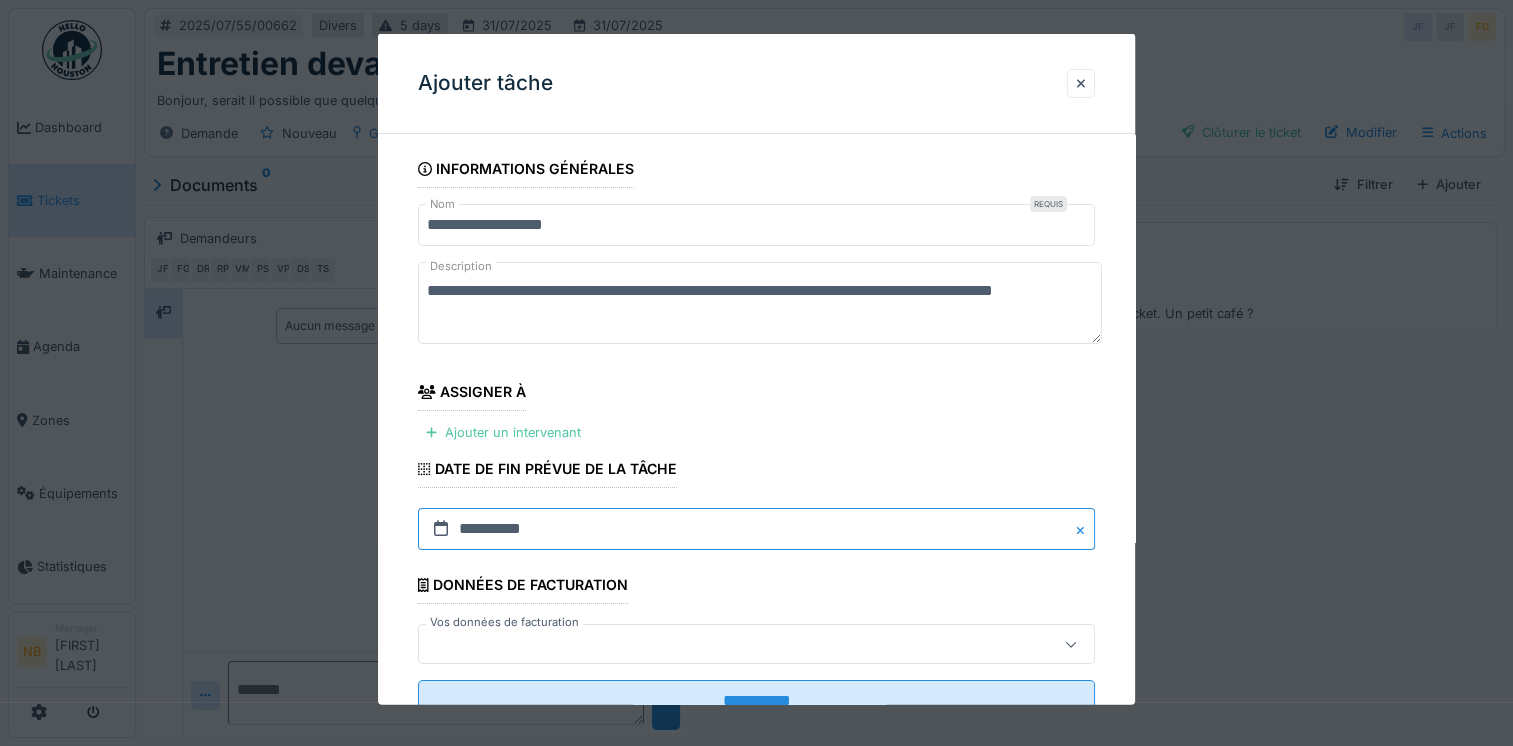 click on "**********" at bounding box center [756, 529] 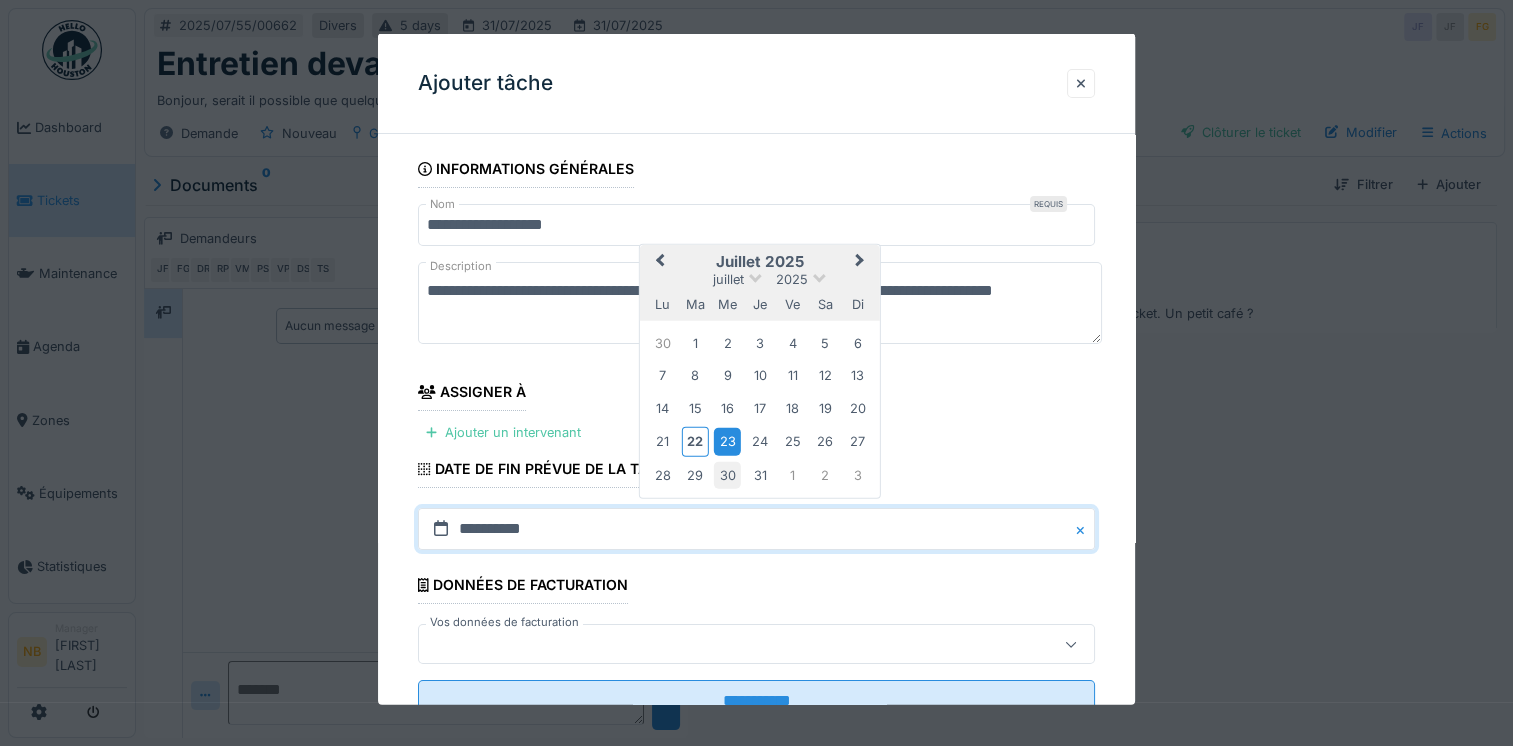 click on "30" at bounding box center [727, 474] 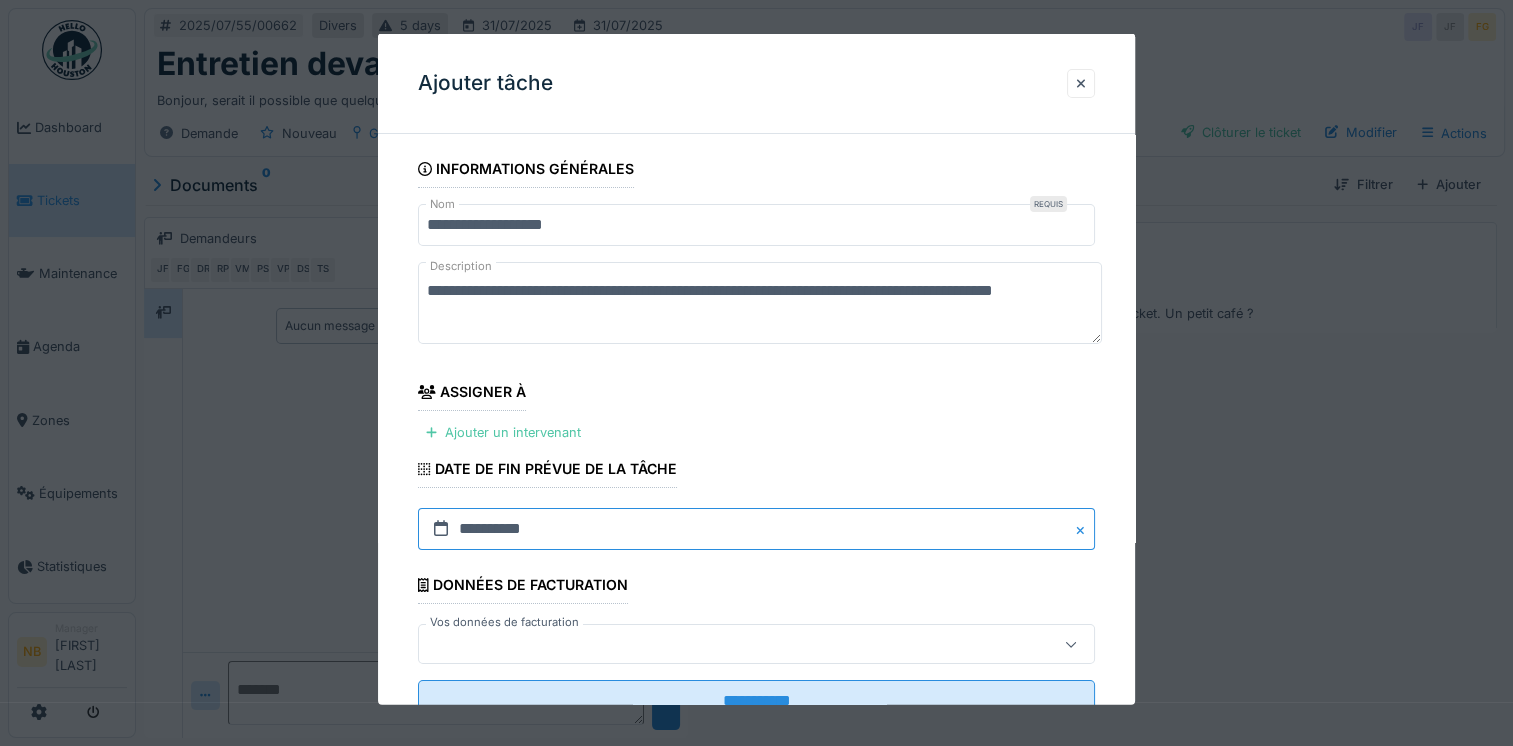 click on "**********" at bounding box center [756, 529] 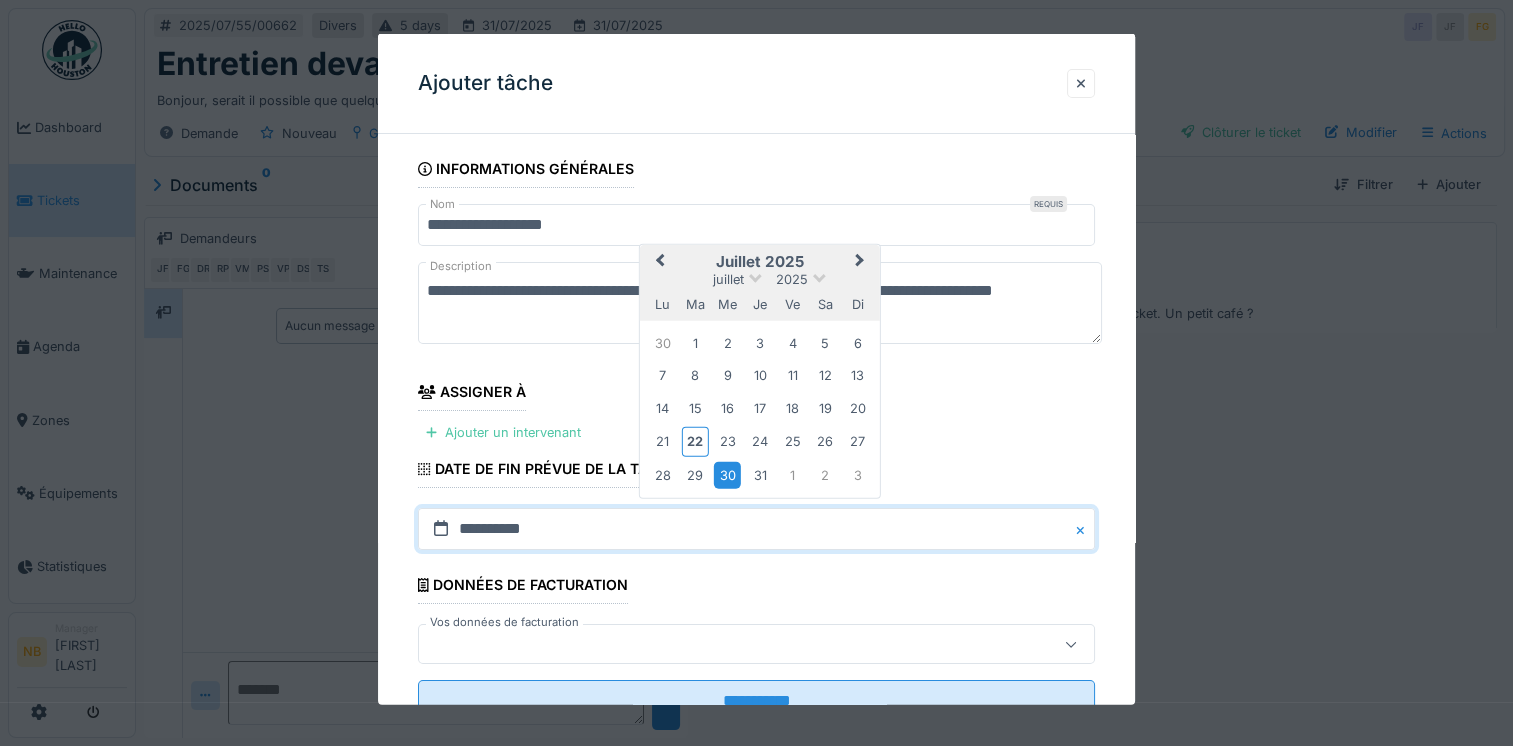 click on "23" at bounding box center [727, 441] 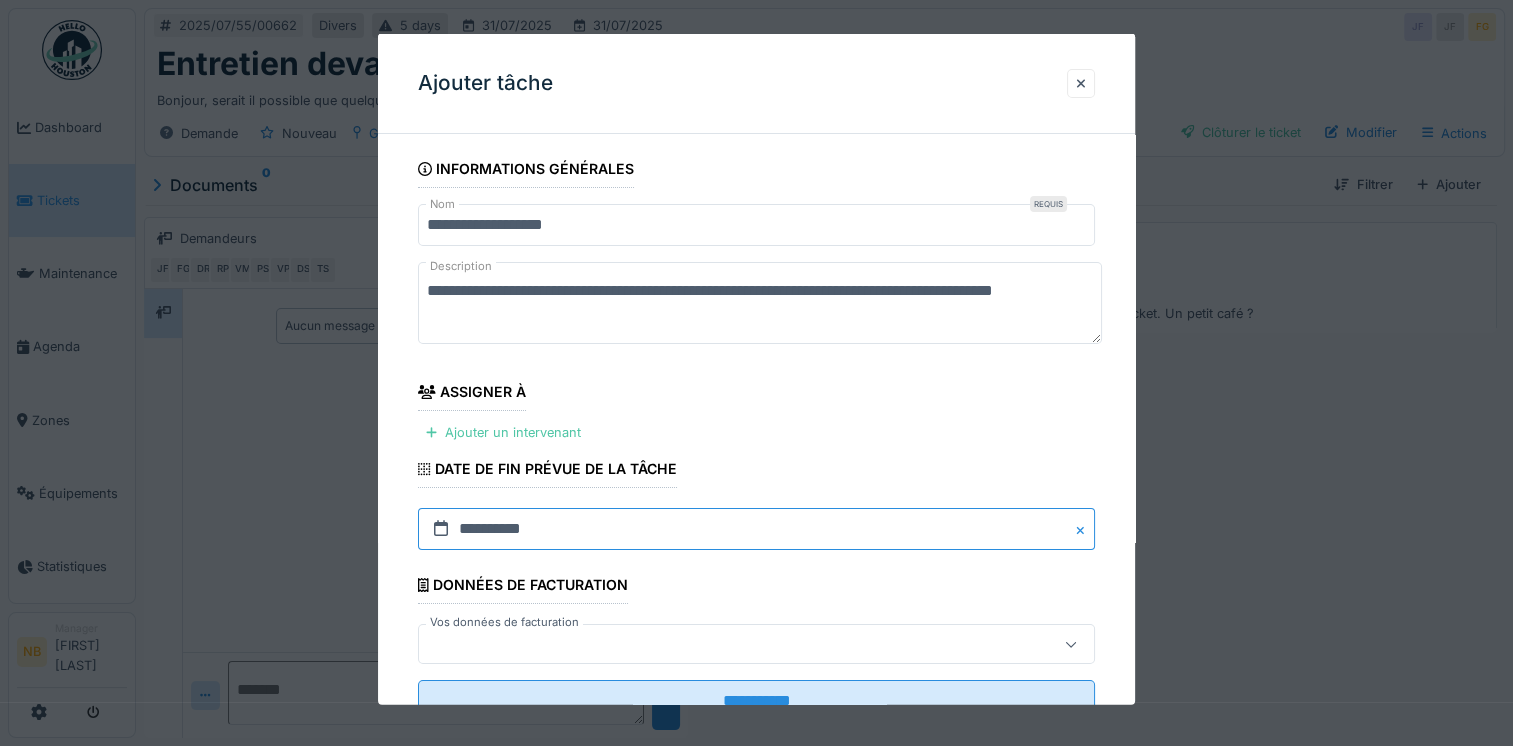 click on "**********" at bounding box center (756, 529) 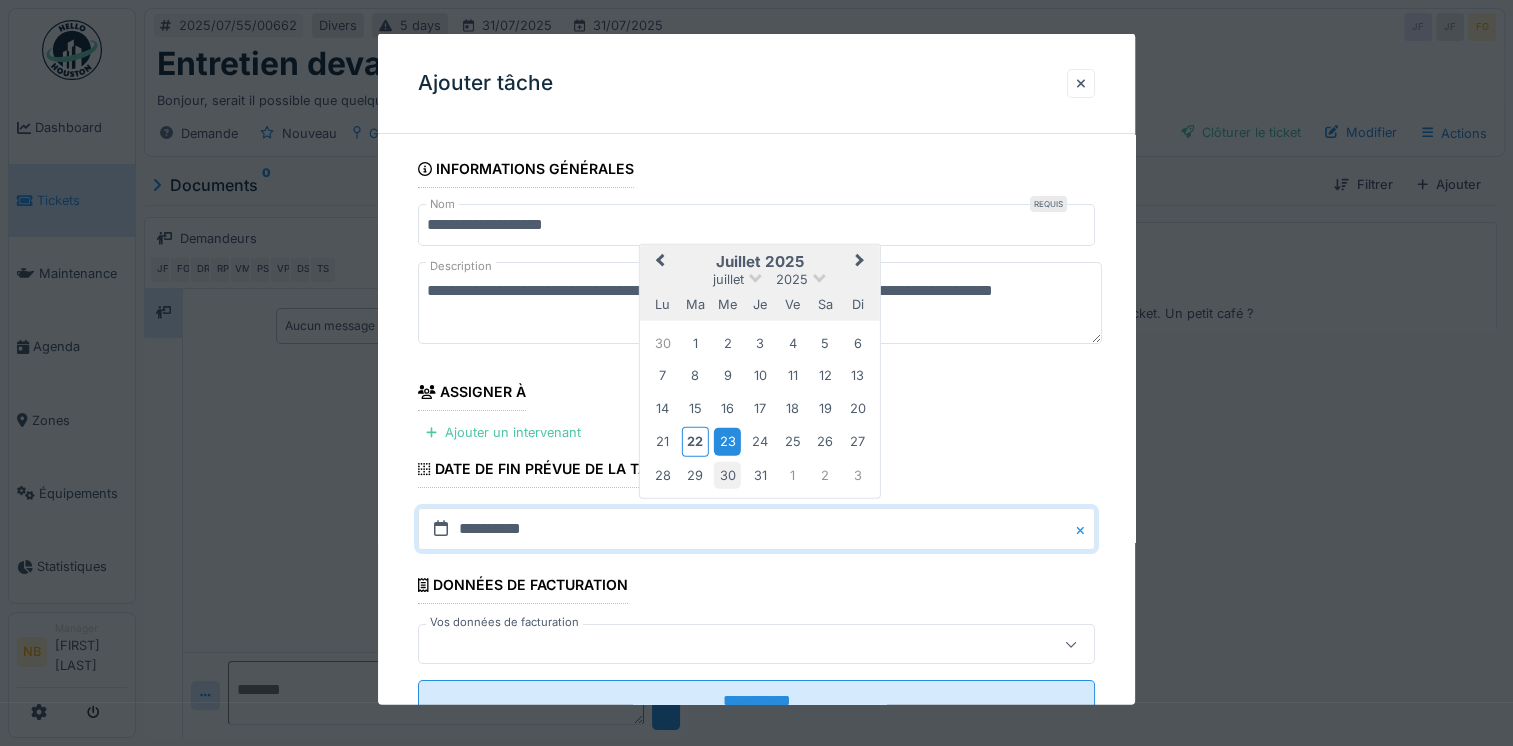 click on "30" at bounding box center (727, 474) 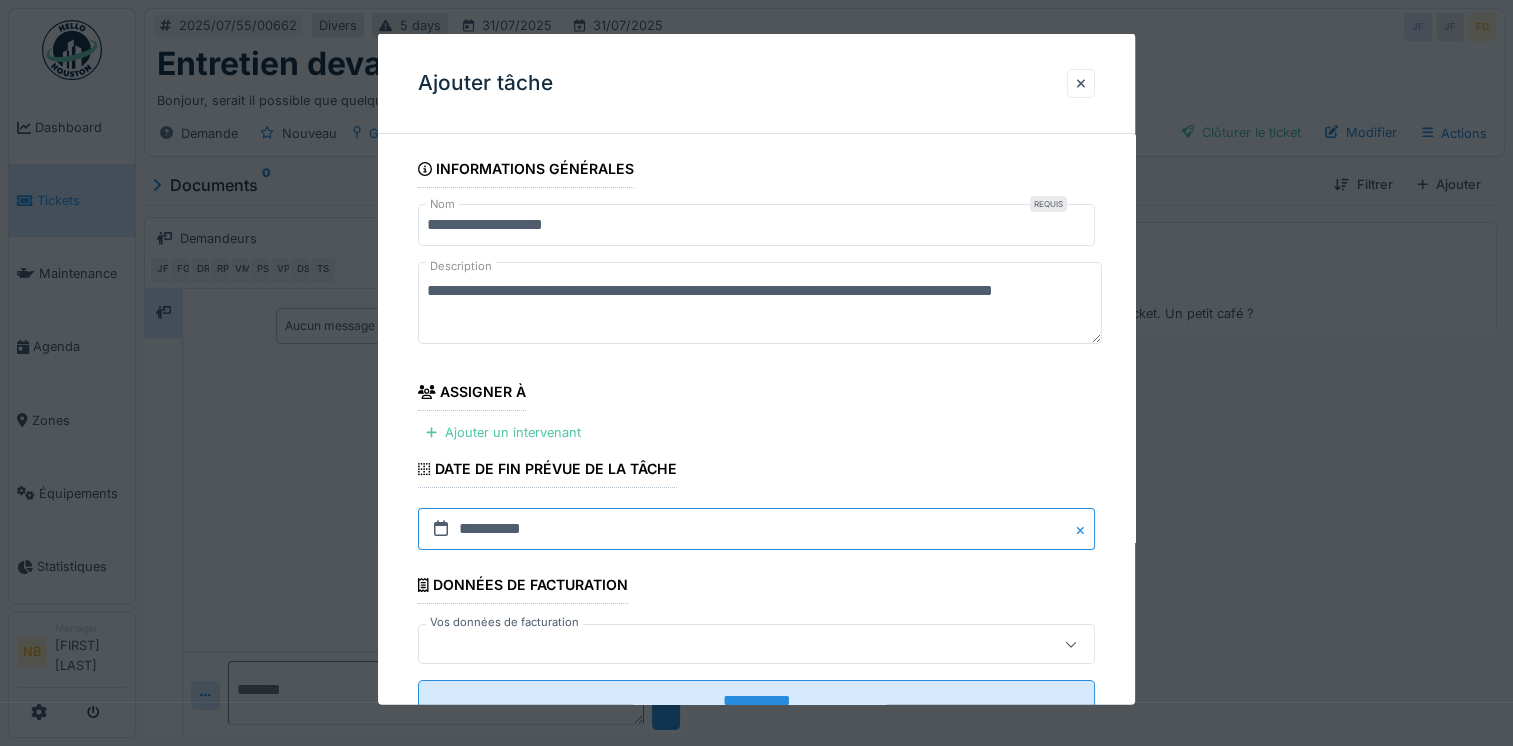 click on "**********" at bounding box center (756, 529) 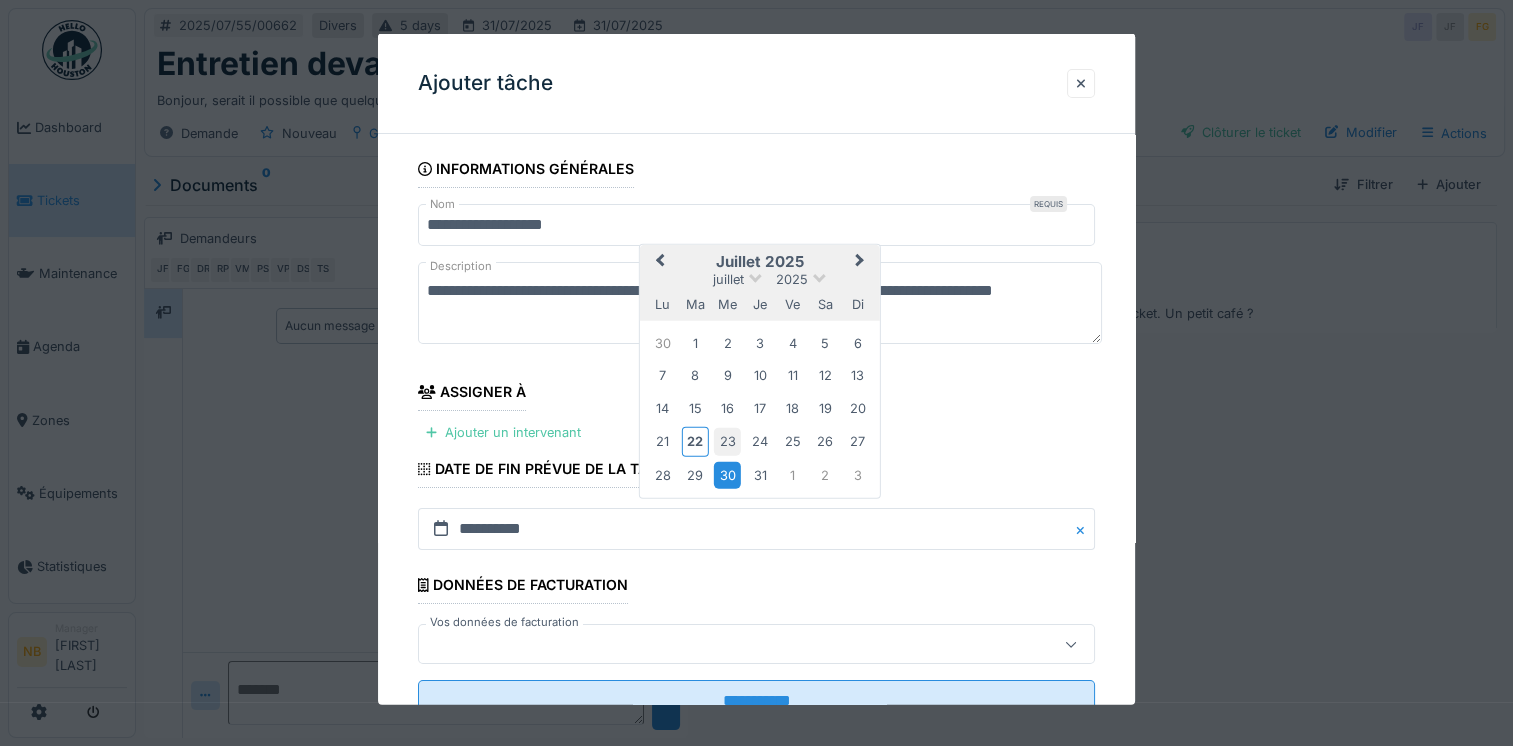 click on "23" at bounding box center [727, 441] 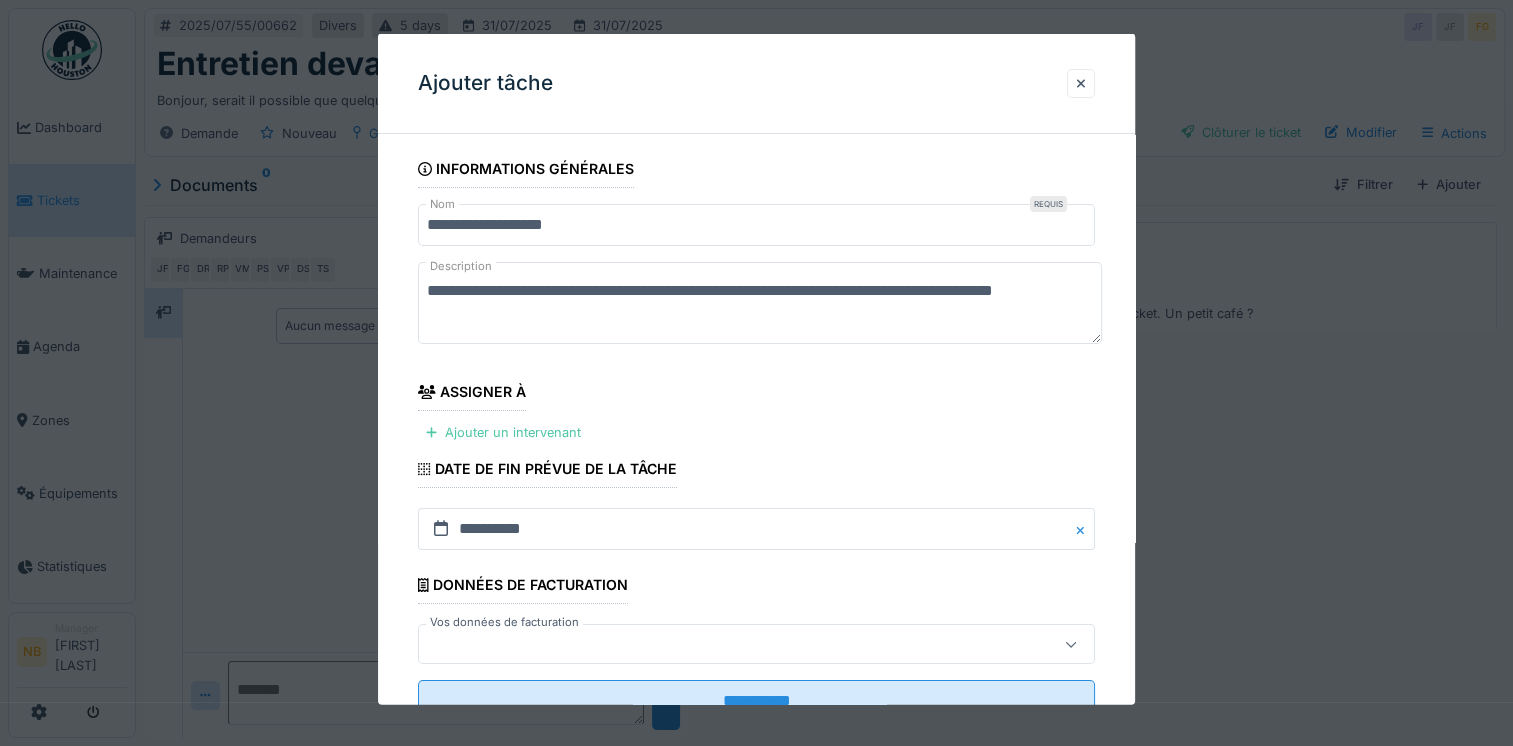 click on "**********" at bounding box center (756, 444) 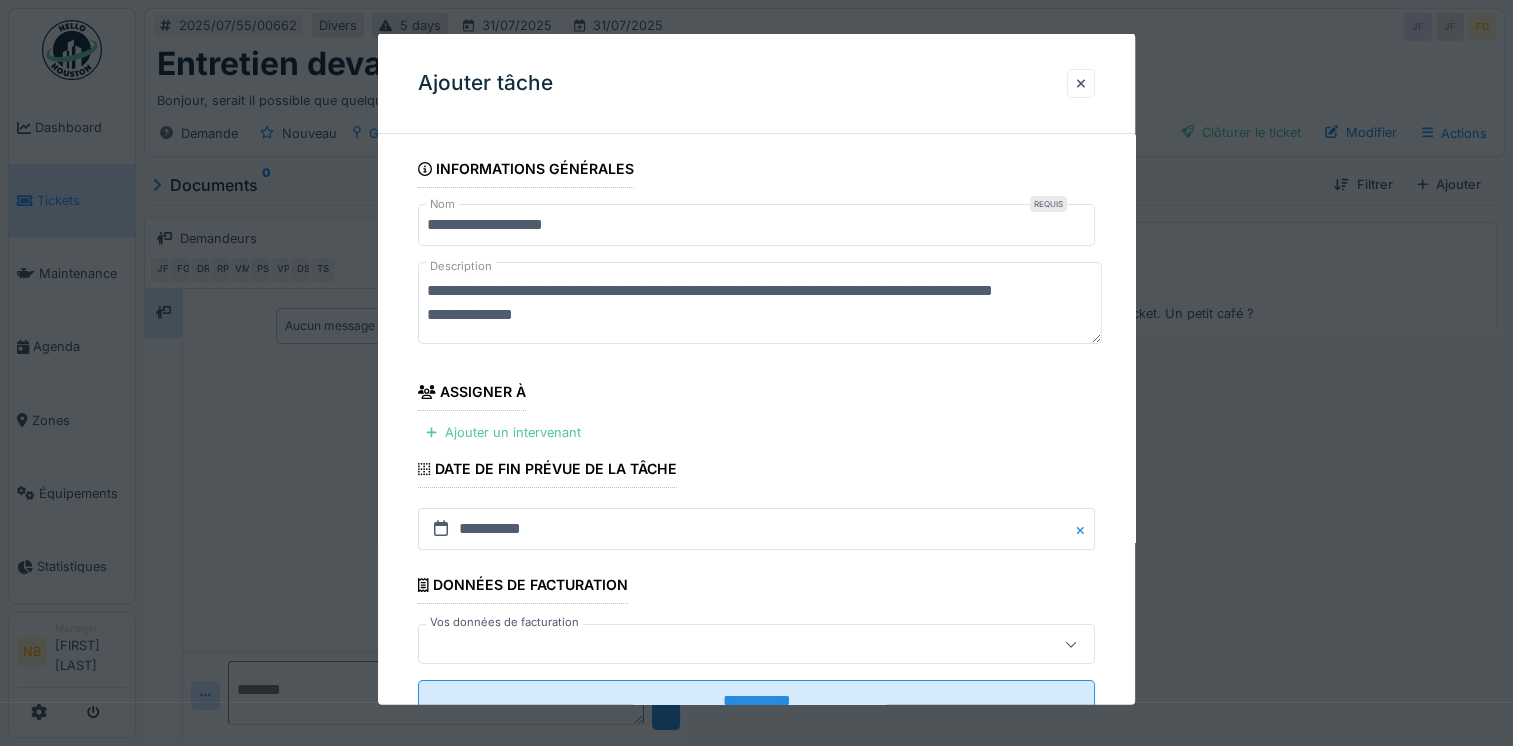 scroll, scrollTop: 24, scrollLeft: 0, axis: vertical 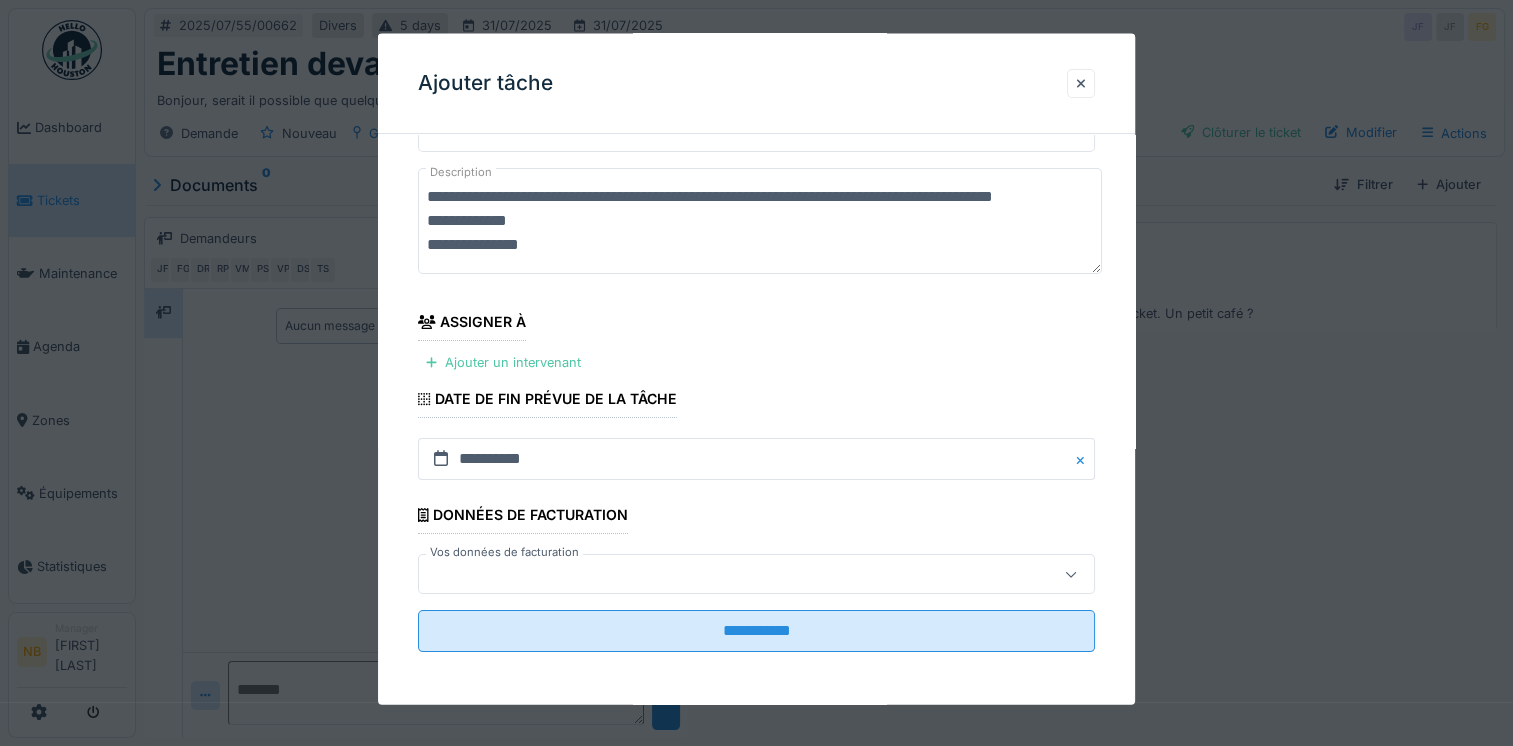 type on "**********" 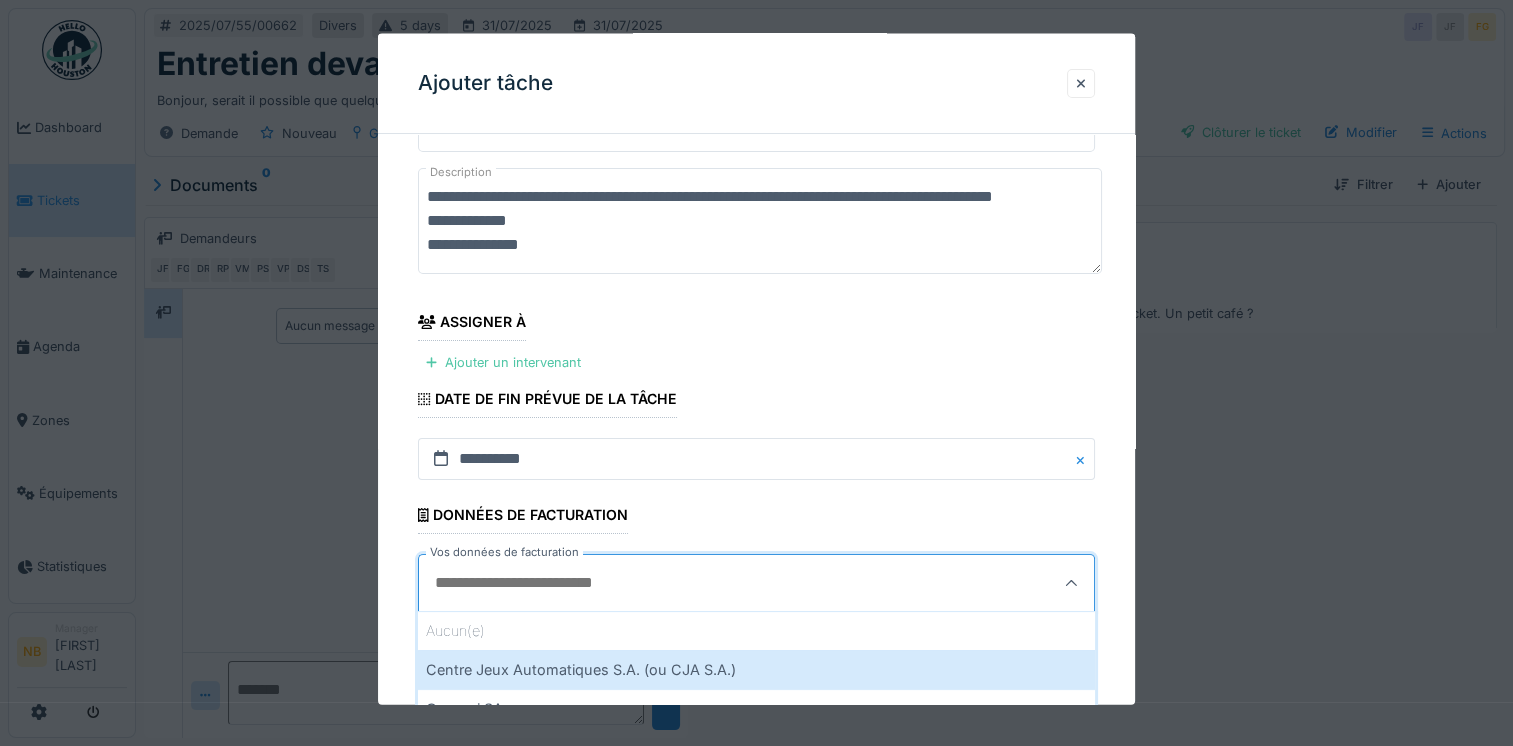 drag, startPoint x: 878, startPoint y: 355, endPoint x: 887, endPoint y: 372, distance: 19.235384 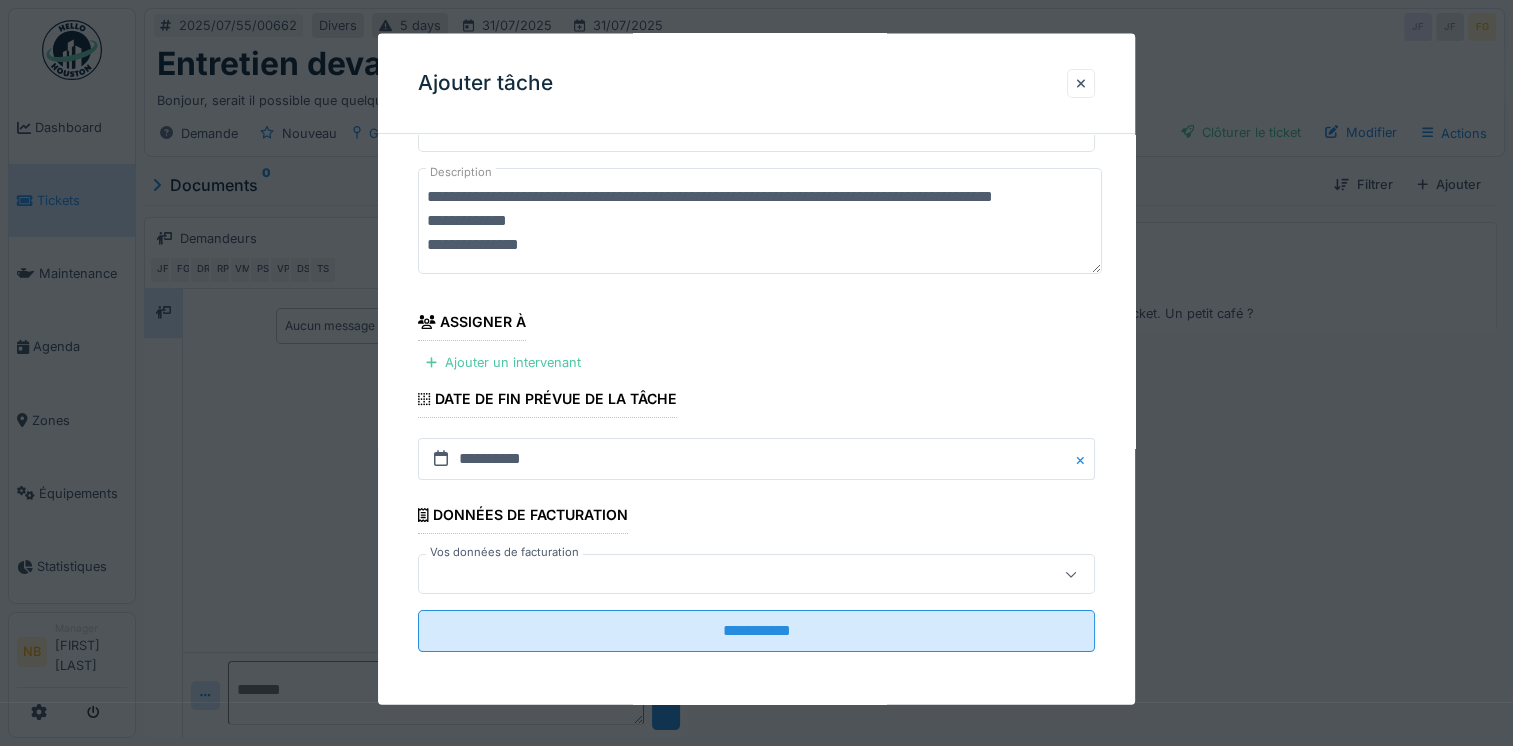 scroll, scrollTop: 0, scrollLeft: 0, axis: both 